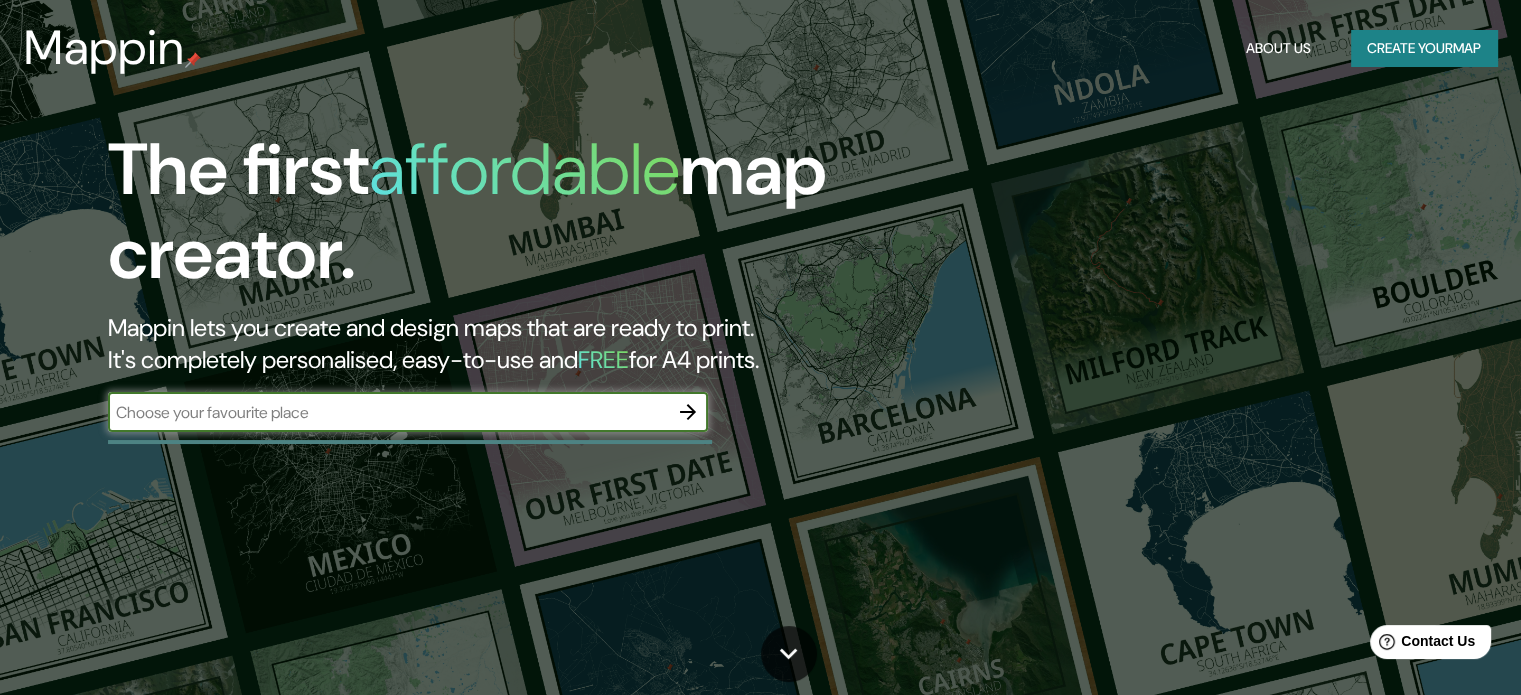 scroll, scrollTop: 0, scrollLeft: 0, axis: both 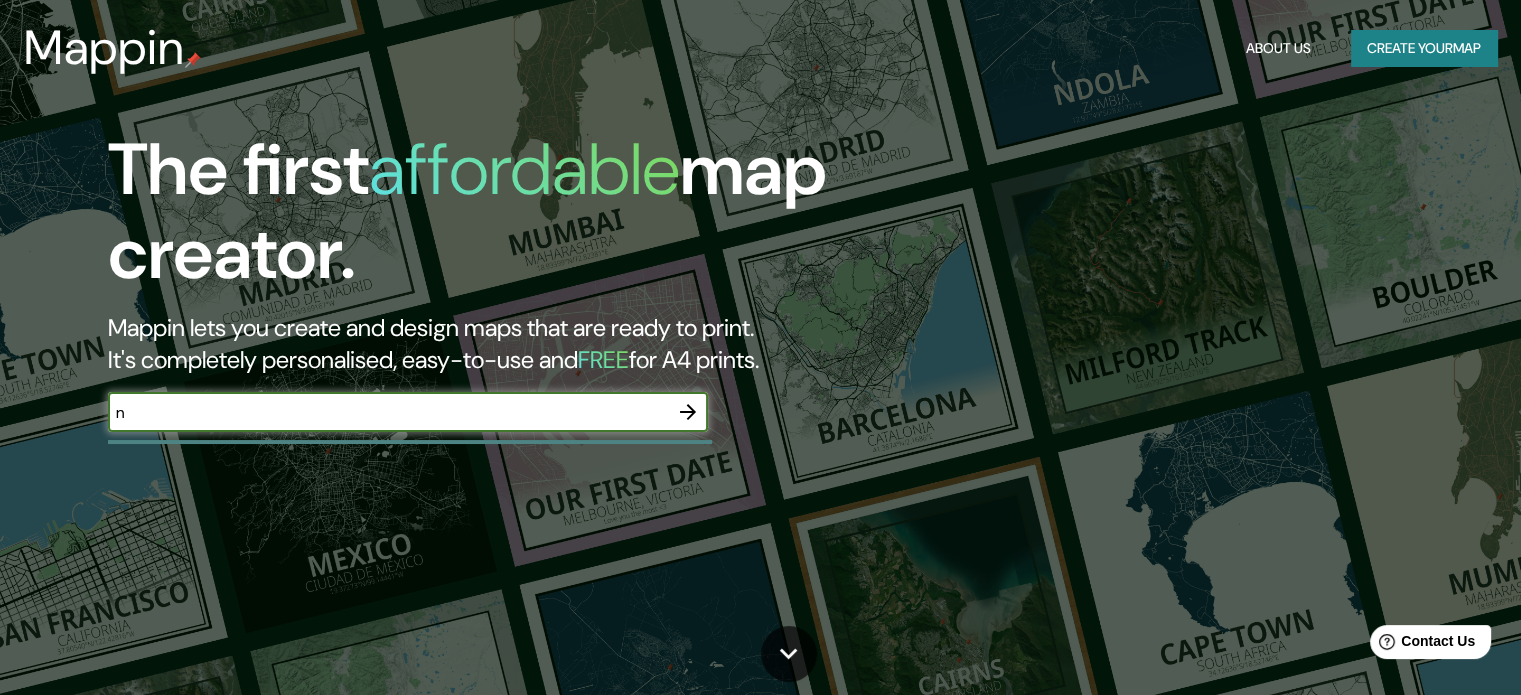 type on "NICOYA" 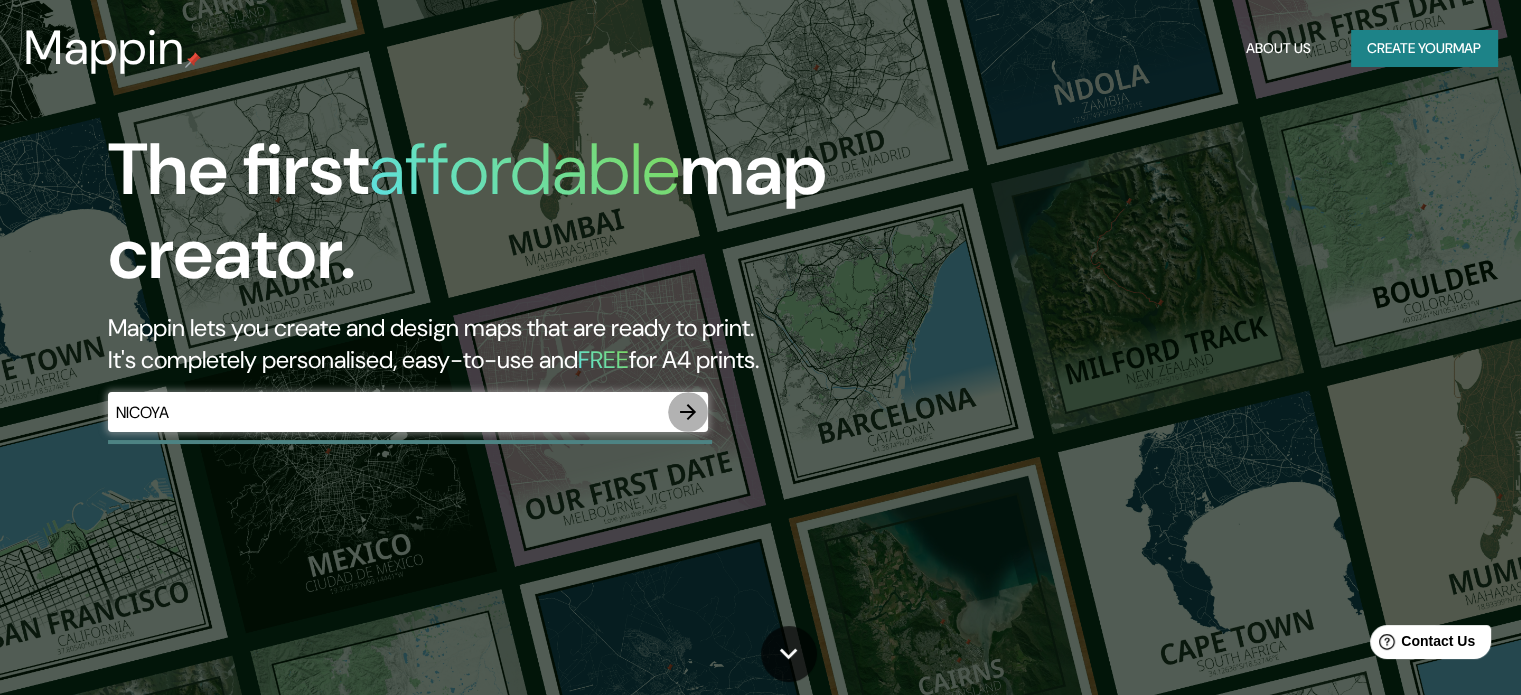 click 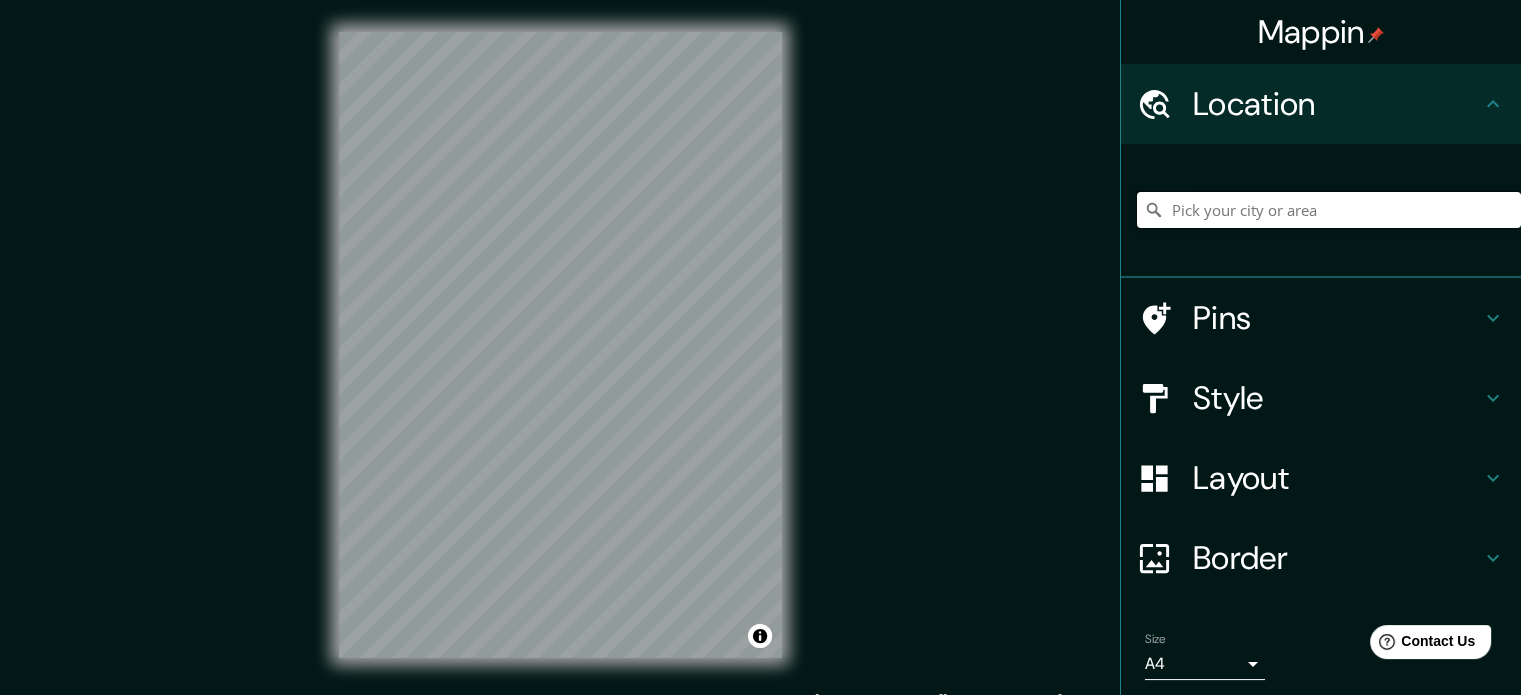 click at bounding box center [1329, 210] 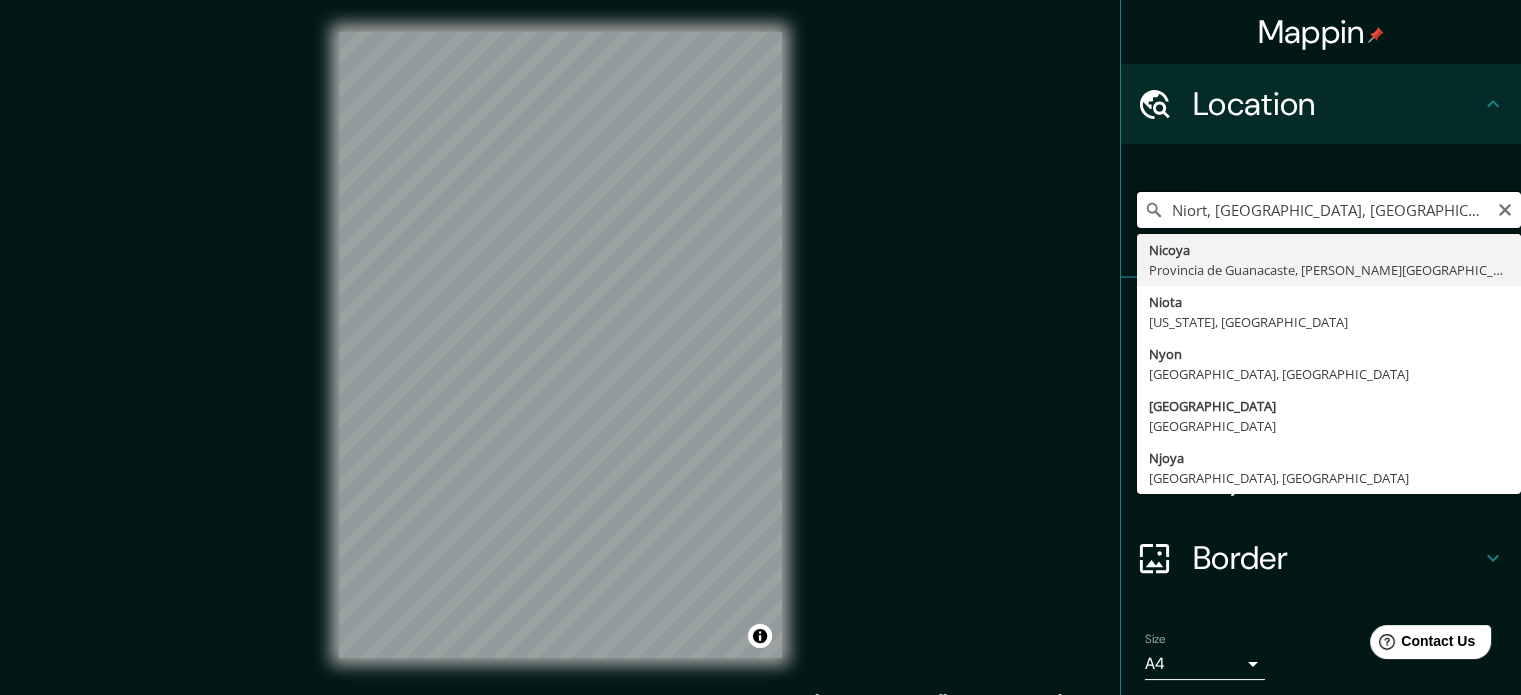 click on "Niort, [GEOGRAPHIC_DATA], [GEOGRAPHIC_DATA]" at bounding box center [1329, 210] 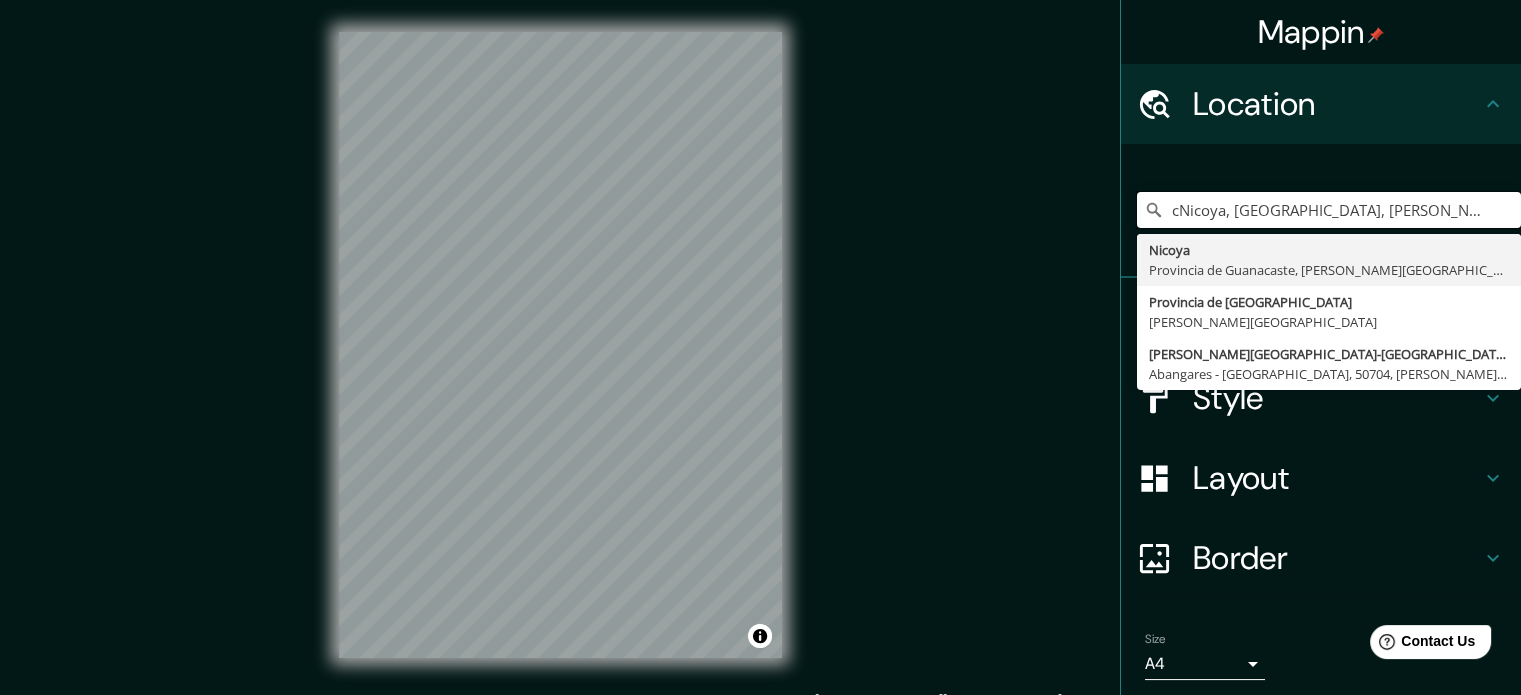 type on "cNicoya, [GEOGRAPHIC_DATA], [PERSON_NAME][GEOGRAPHIC_DATA]" 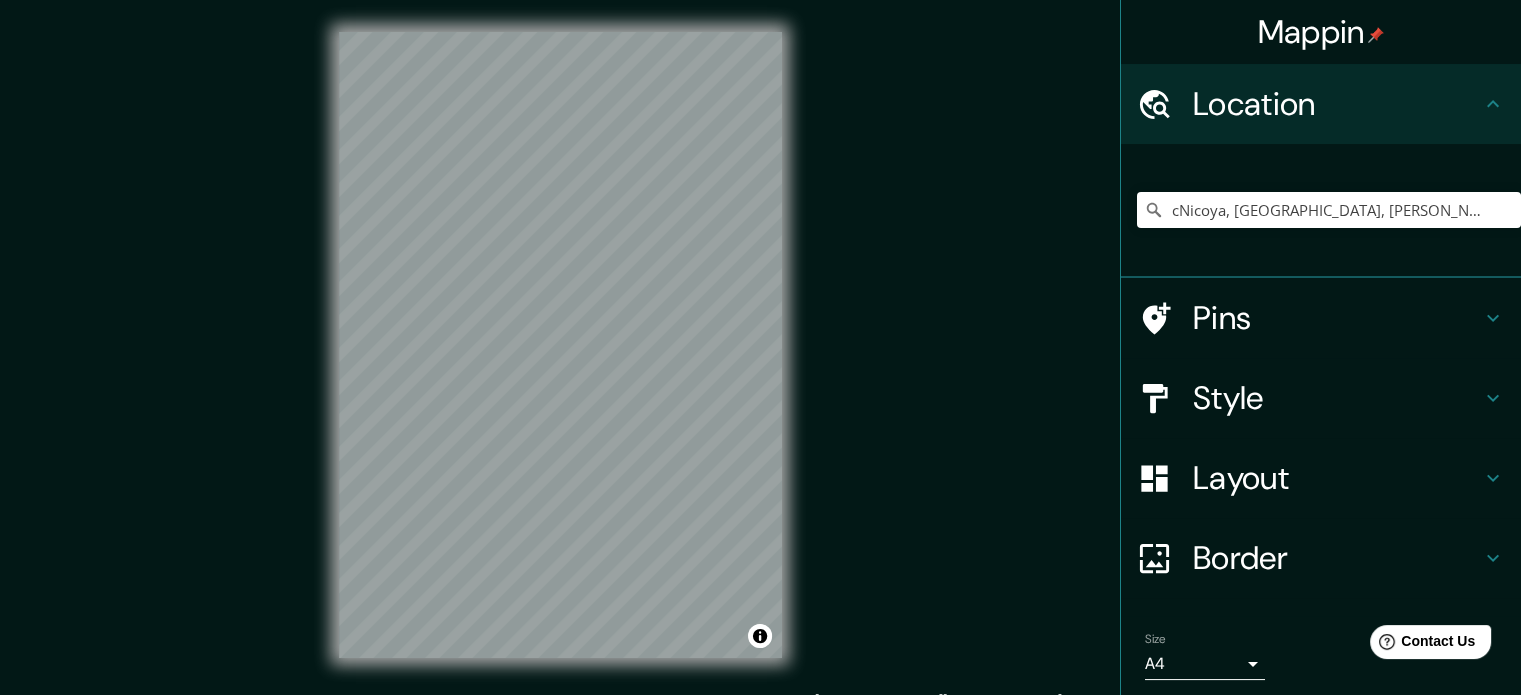 click on "Style" at bounding box center (1321, 398) 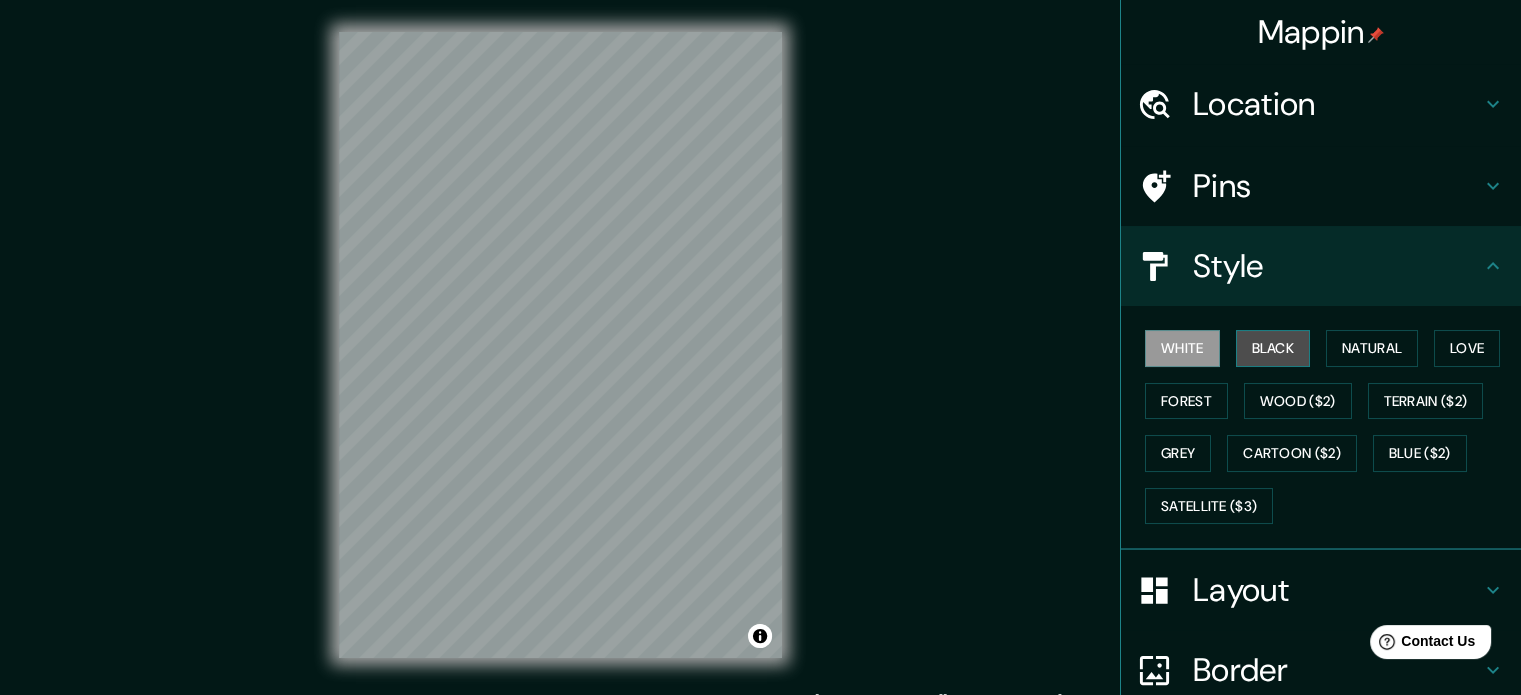 click on "Black" at bounding box center [1273, 348] 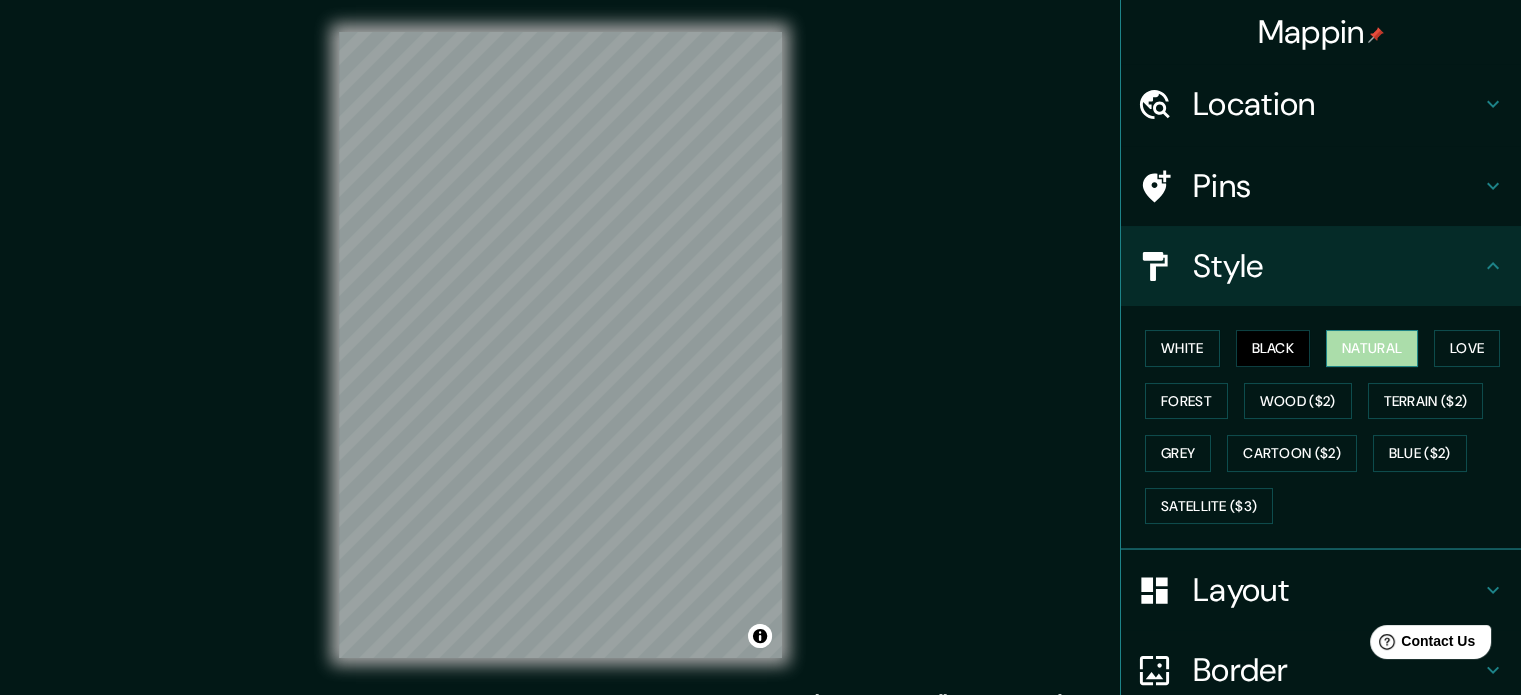 click on "Natural" at bounding box center (1372, 348) 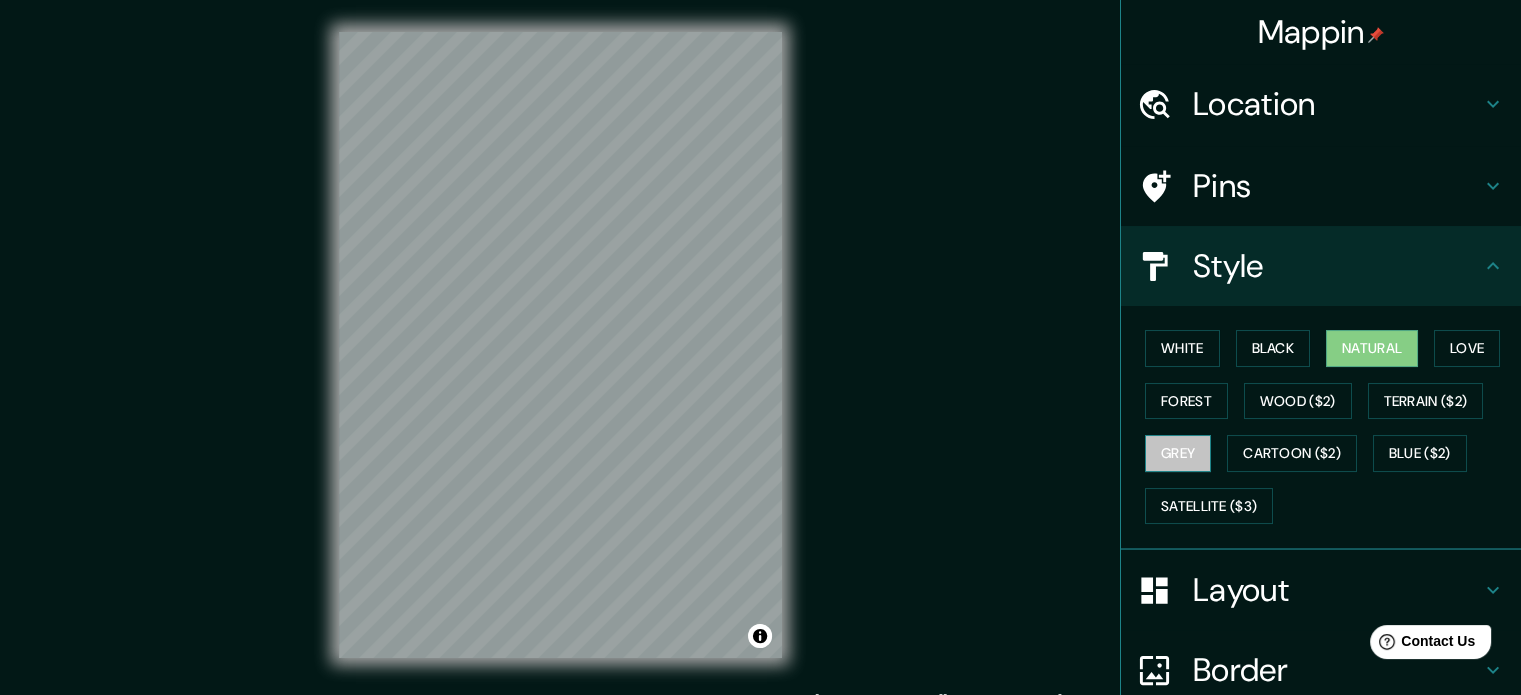 click on "Grey" at bounding box center [1178, 453] 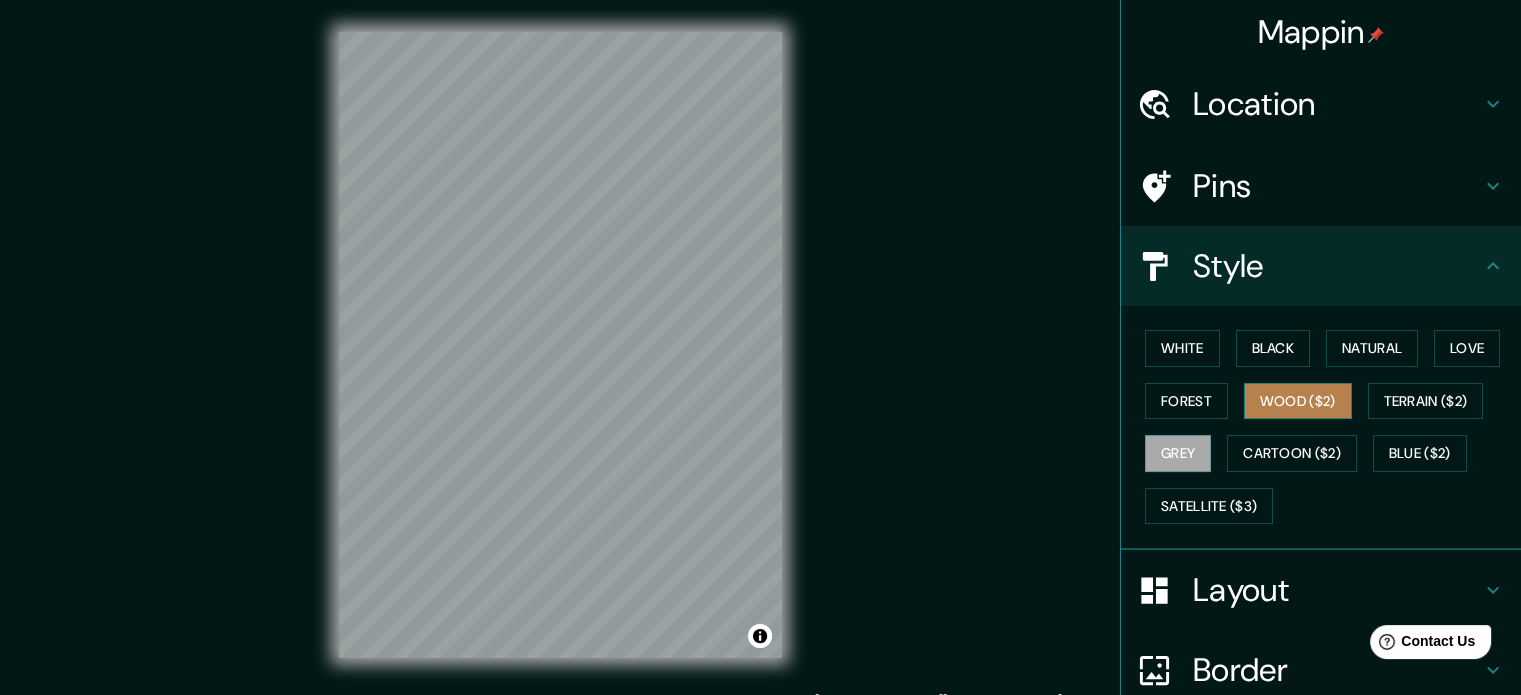 click on "Wood ($2)" at bounding box center (1298, 401) 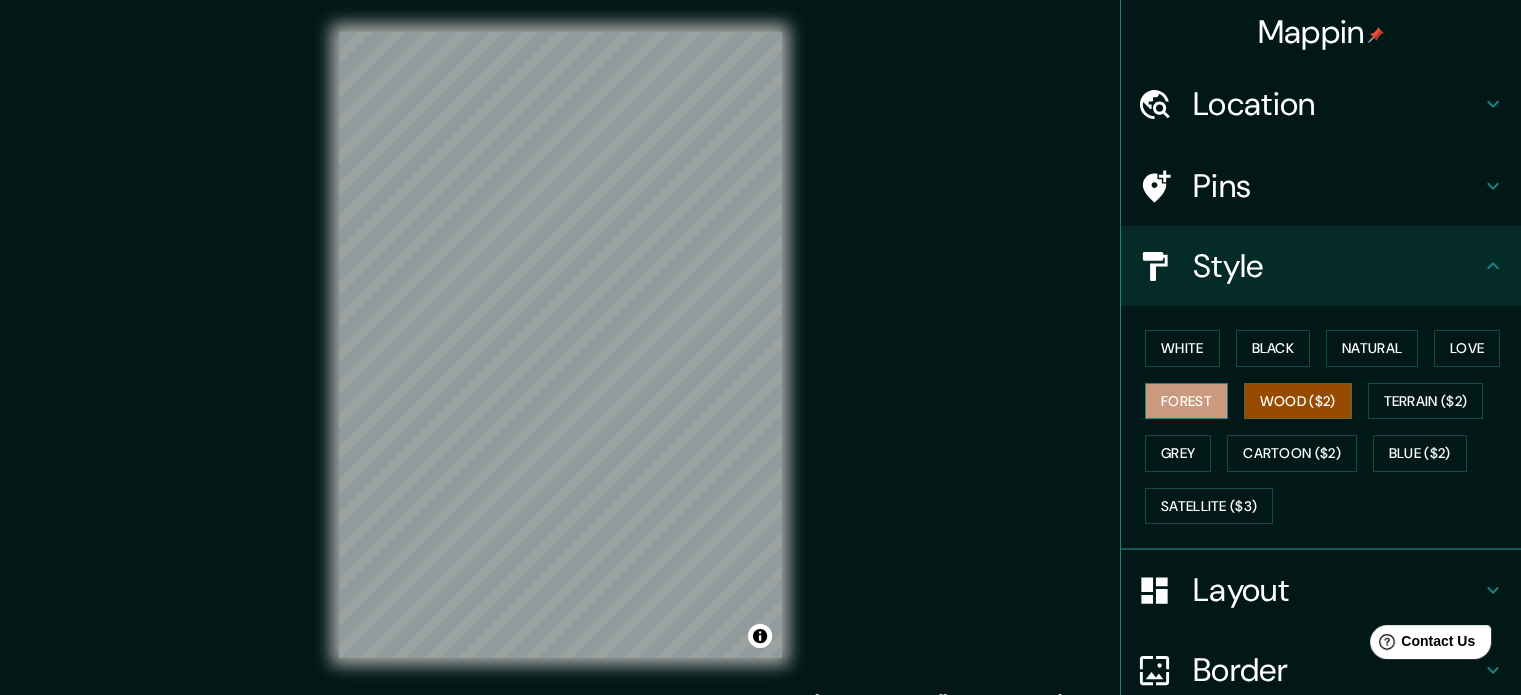 click on "Forest" at bounding box center [1186, 401] 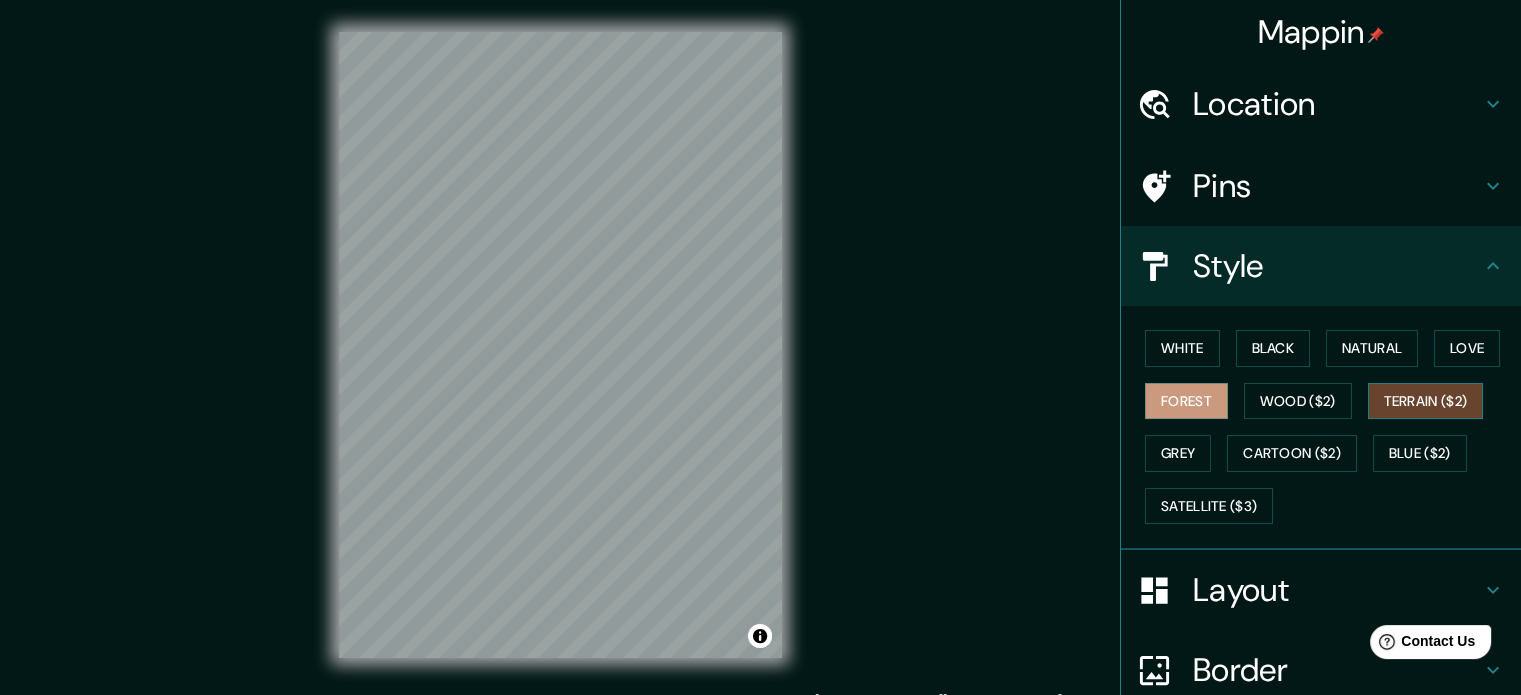 click on "Terrain ($2)" at bounding box center [1426, 401] 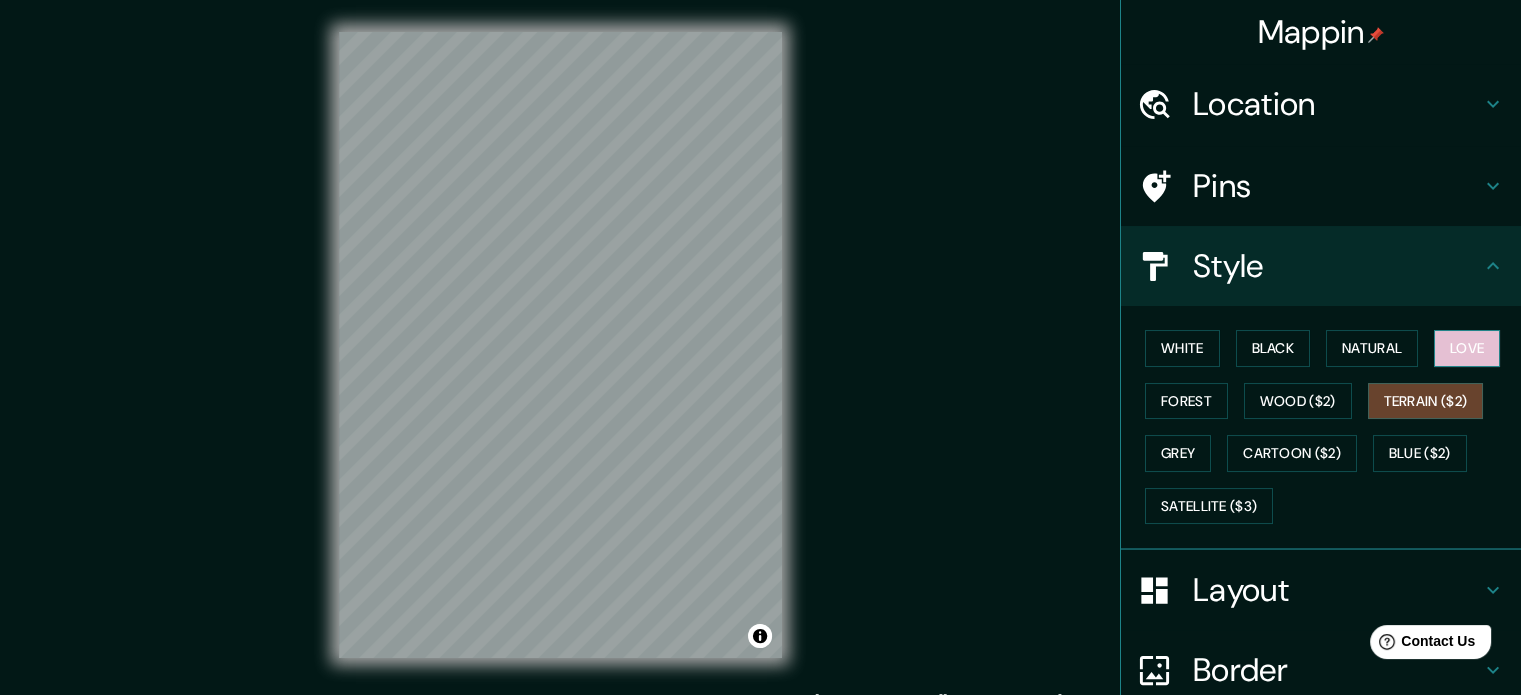 click on "Love" at bounding box center (1467, 348) 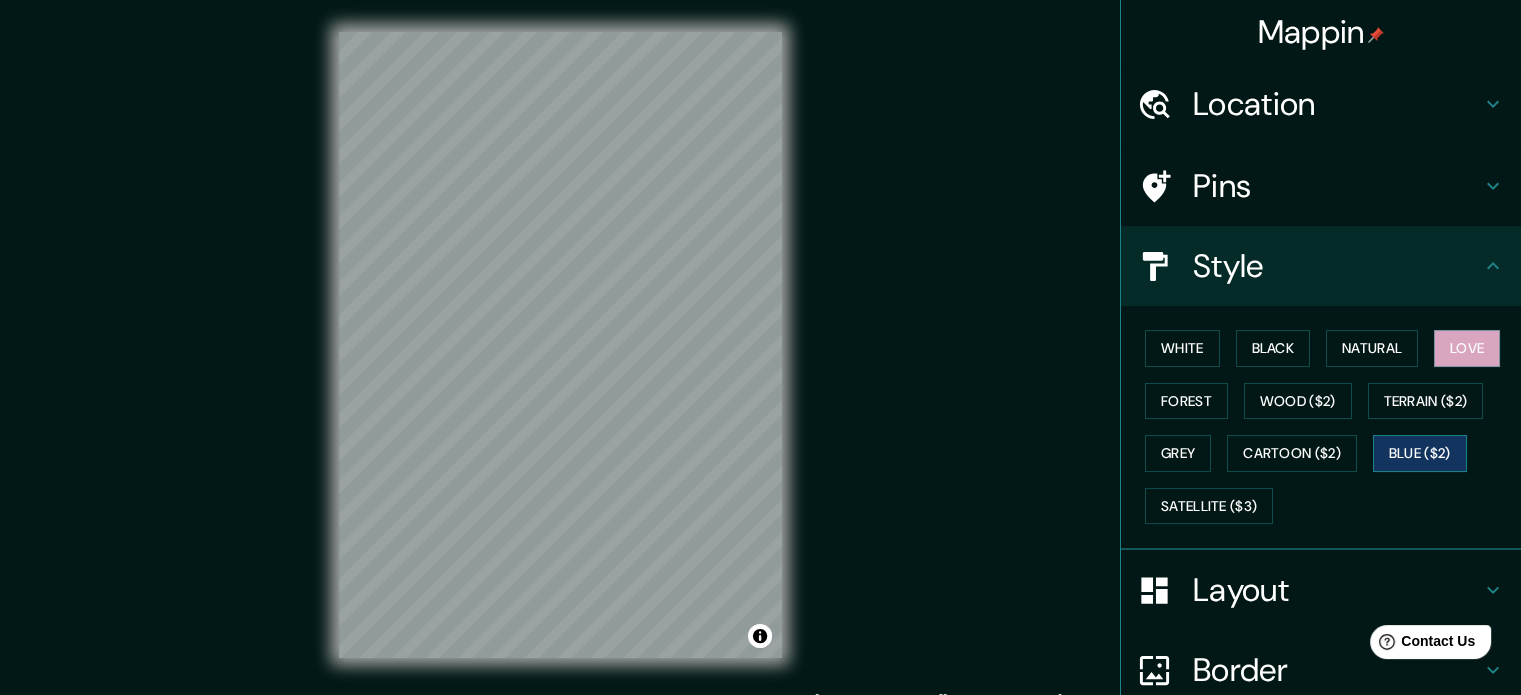 click on "Blue ($2)" at bounding box center (1420, 453) 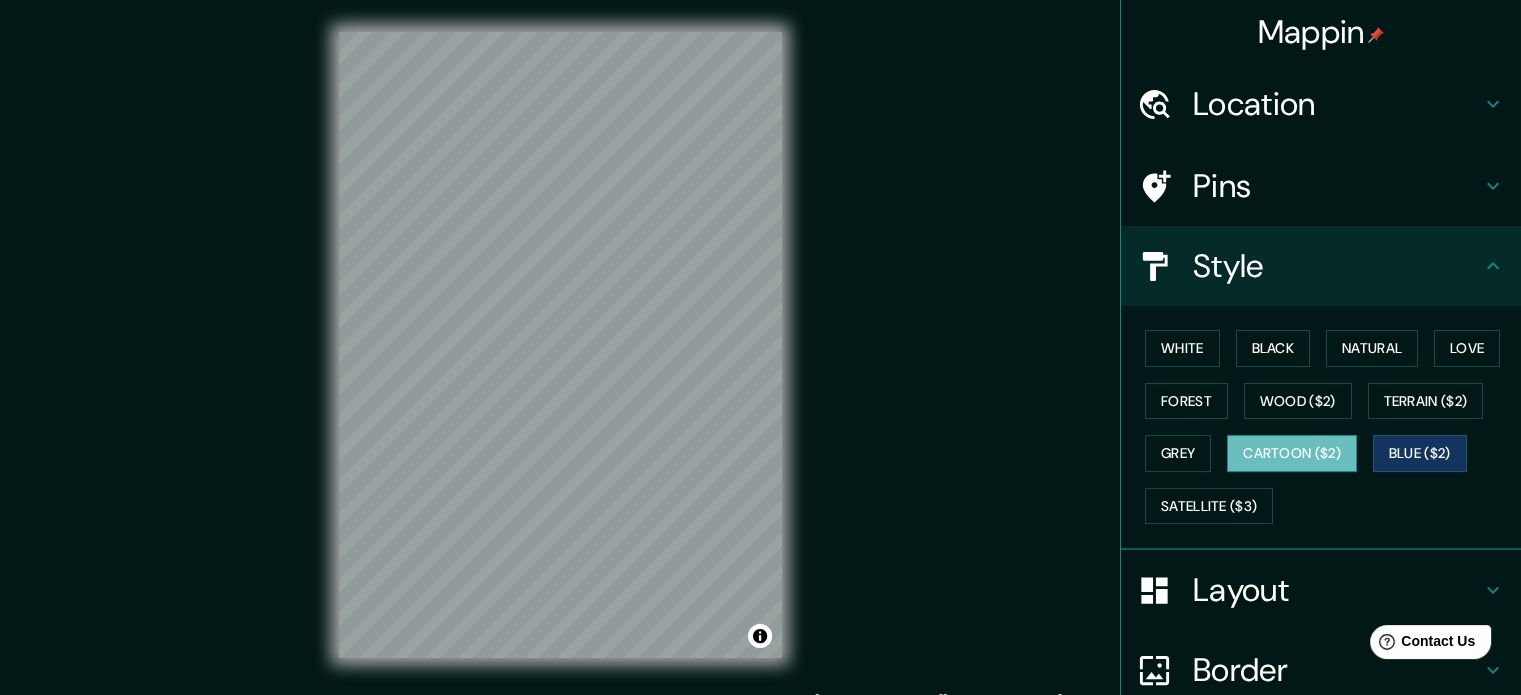 click on "Cartoon ($2)" at bounding box center (1292, 453) 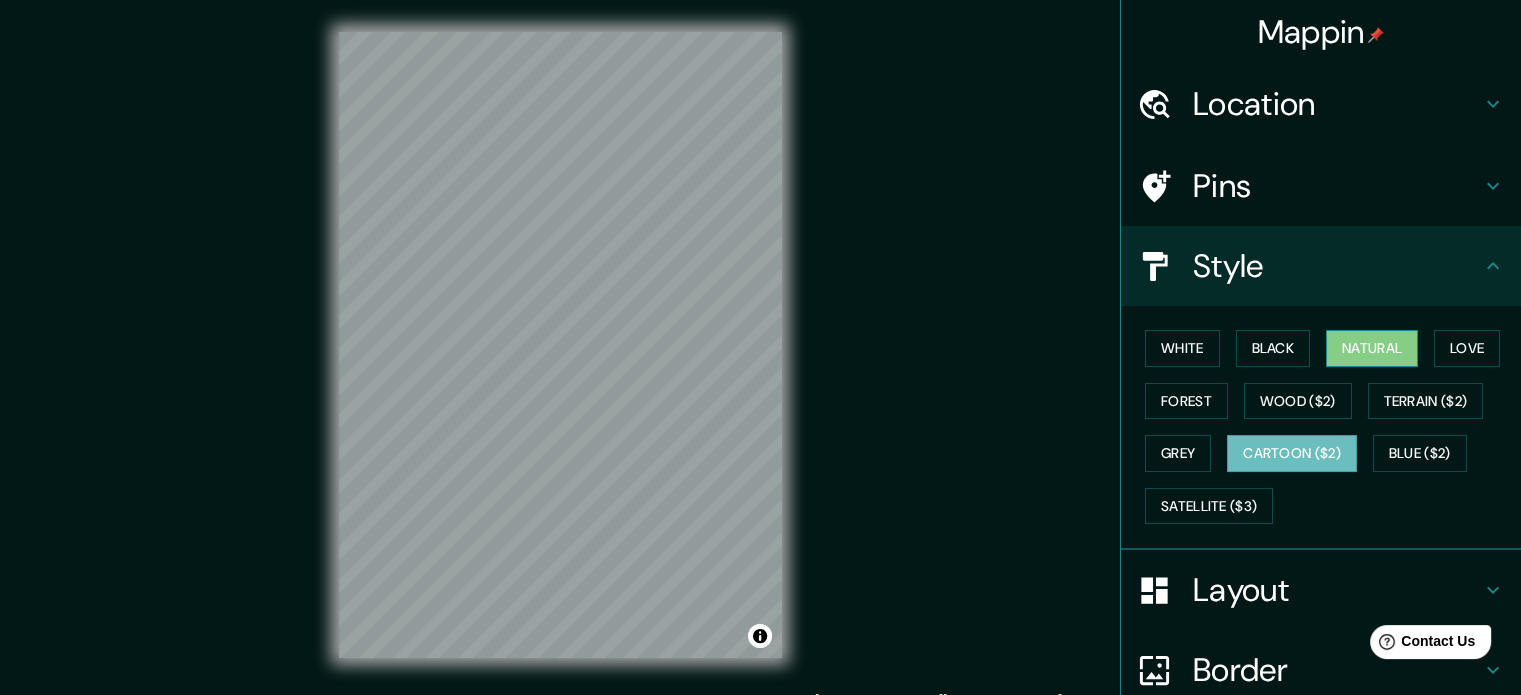 click on "Natural" at bounding box center (1372, 348) 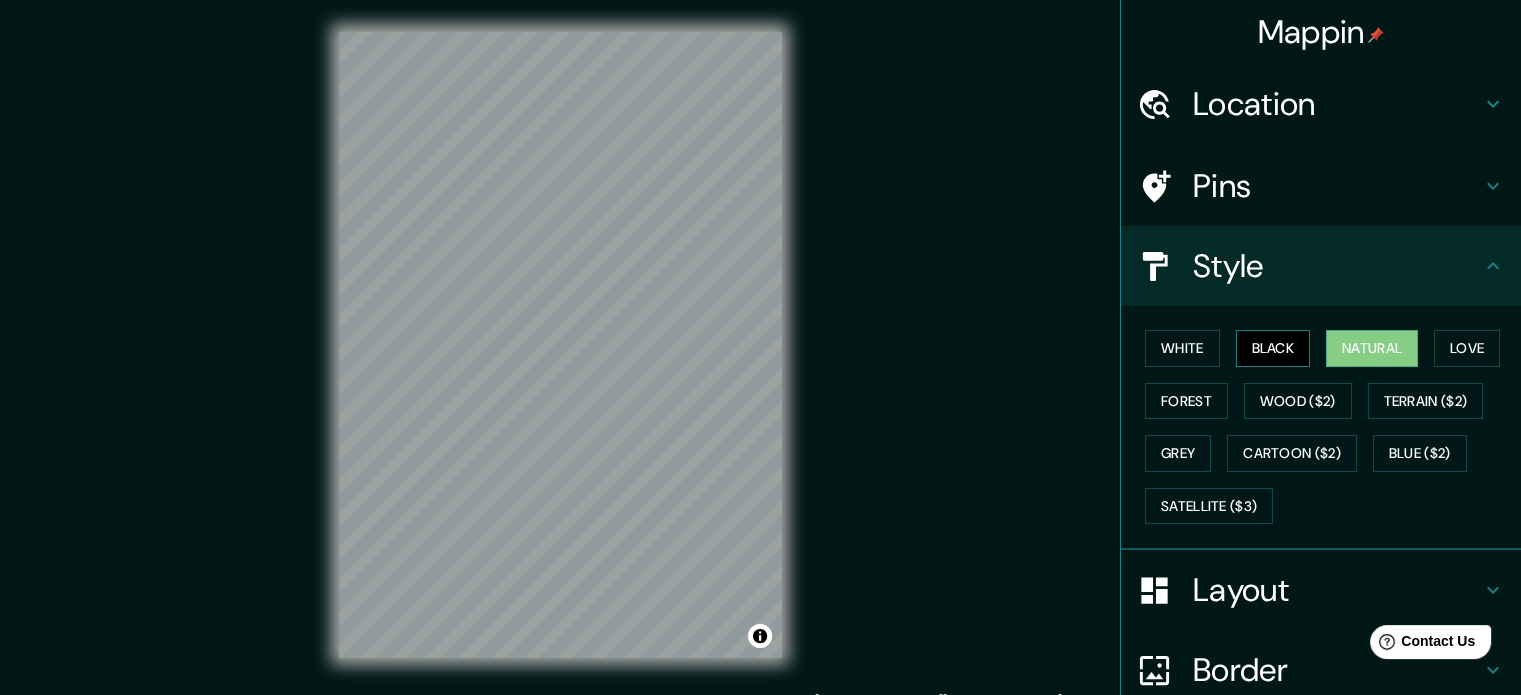 click on "Black" at bounding box center (1273, 348) 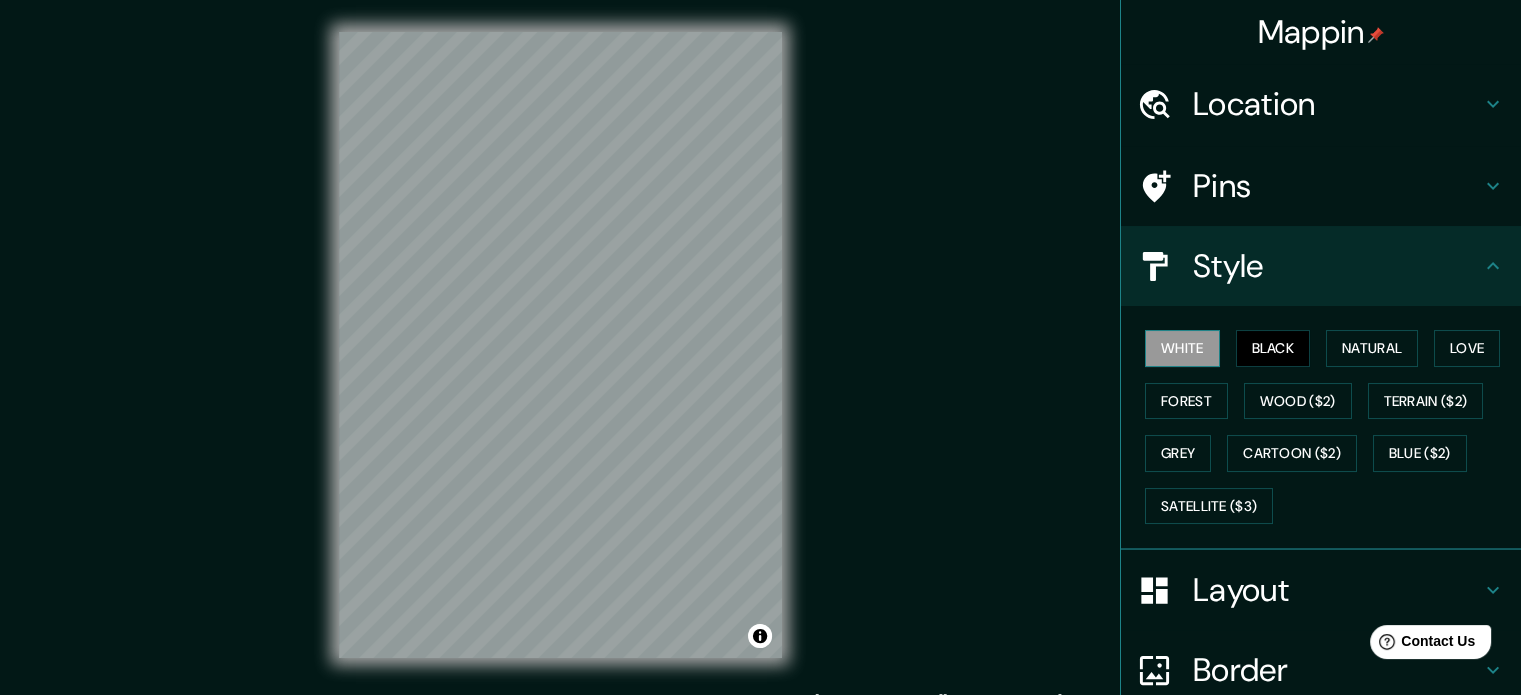 click on "White" at bounding box center [1182, 348] 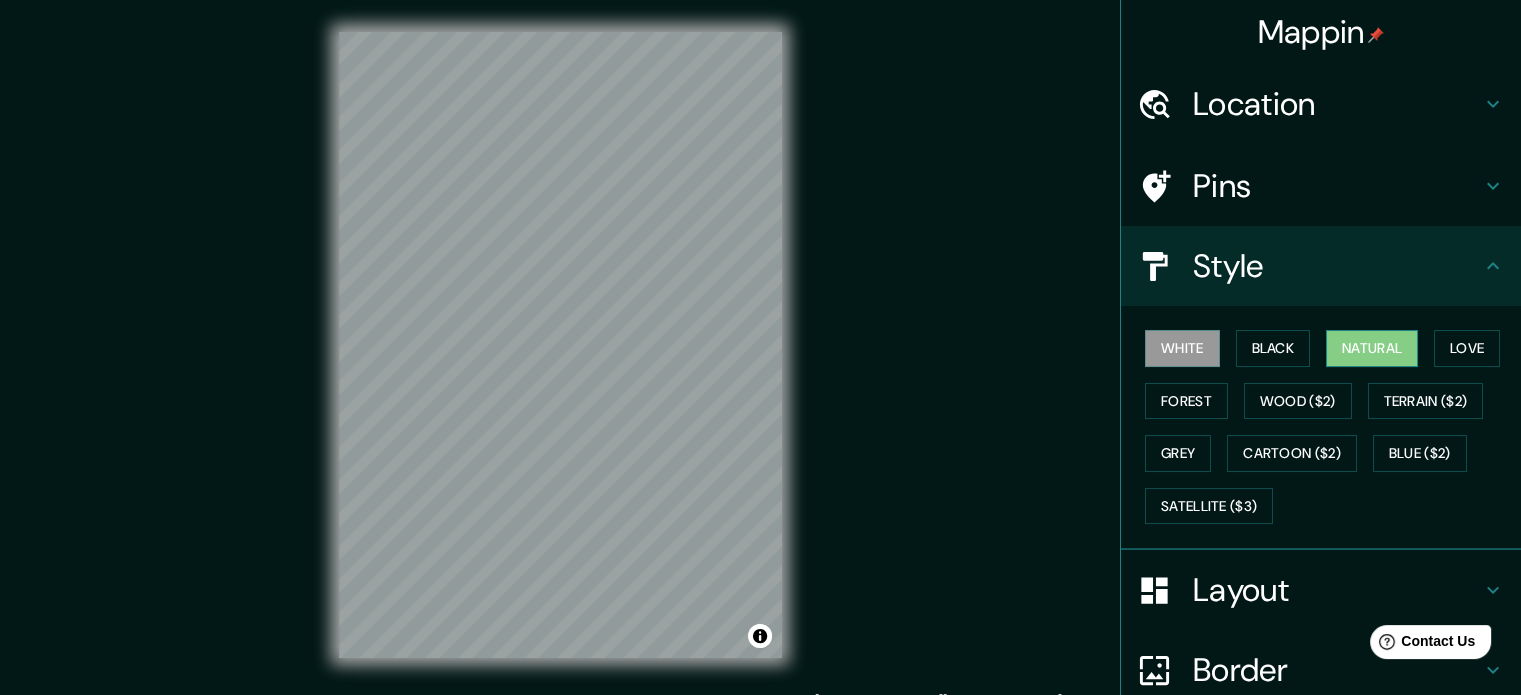 click on "Natural" at bounding box center [1372, 348] 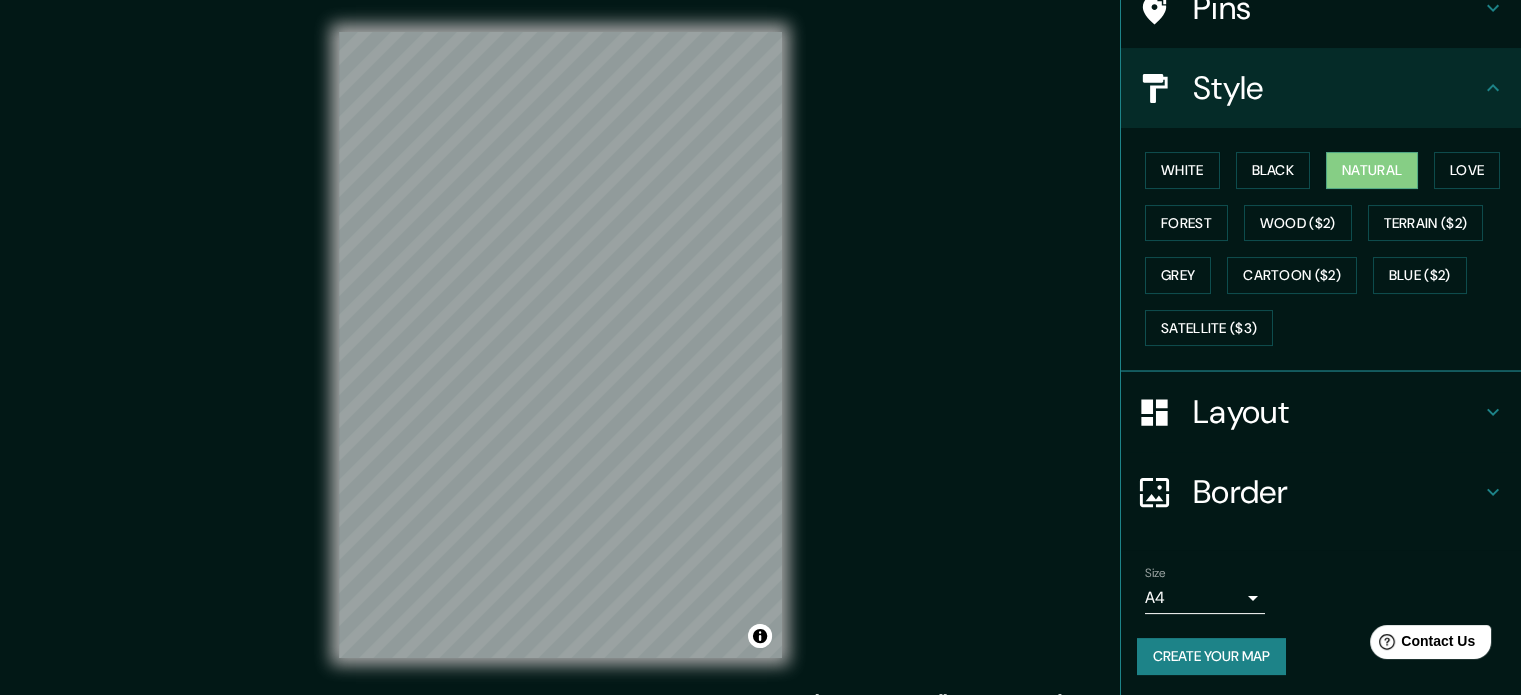 click on "Layout" at bounding box center (1337, 412) 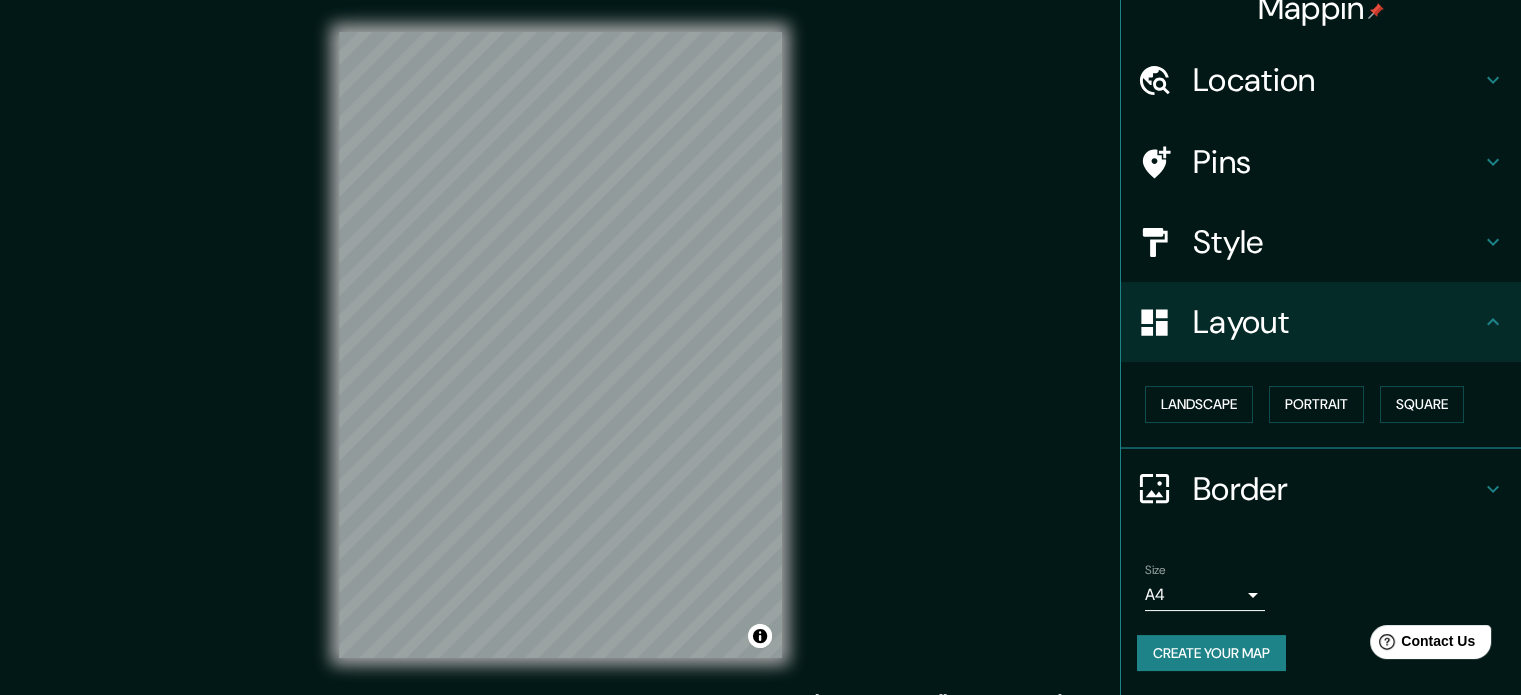 scroll, scrollTop: 22, scrollLeft: 0, axis: vertical 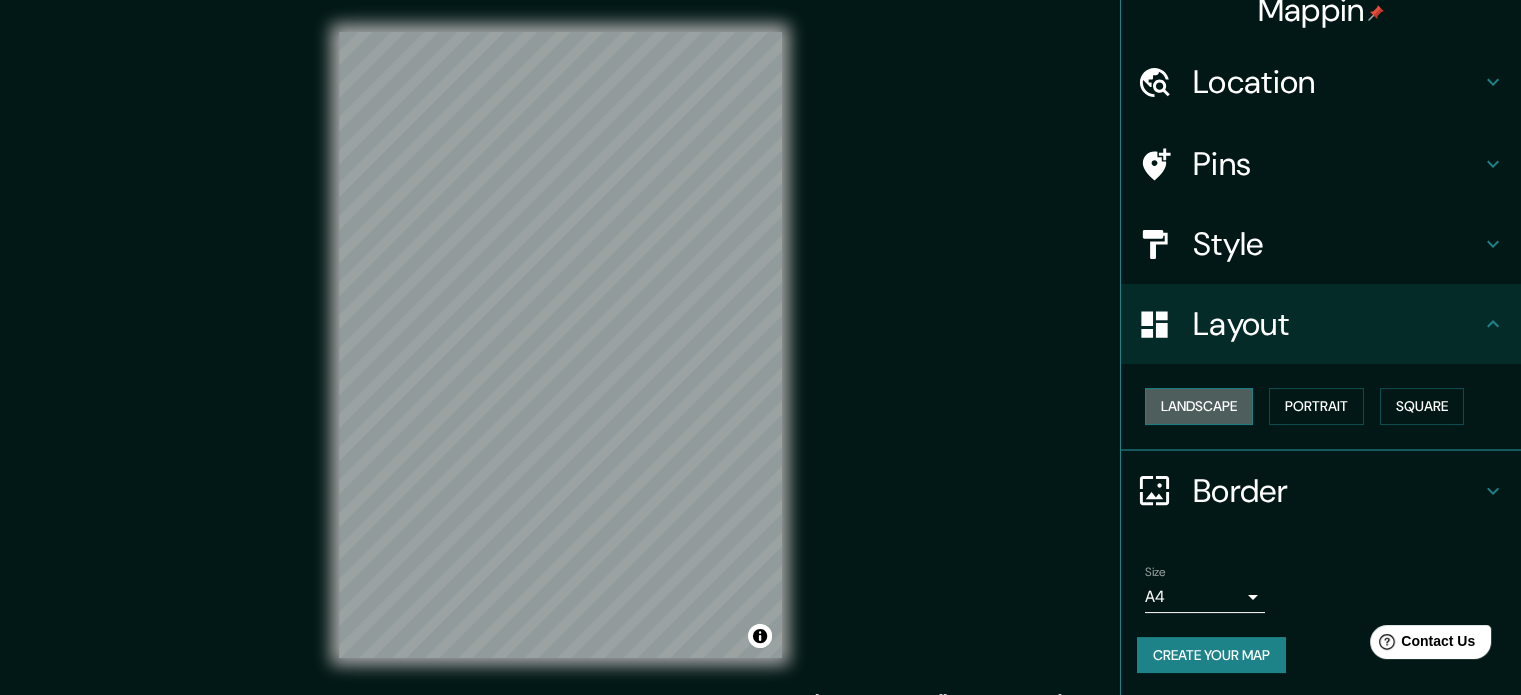 click on "Landscape" at bounding box center [1199, 406] 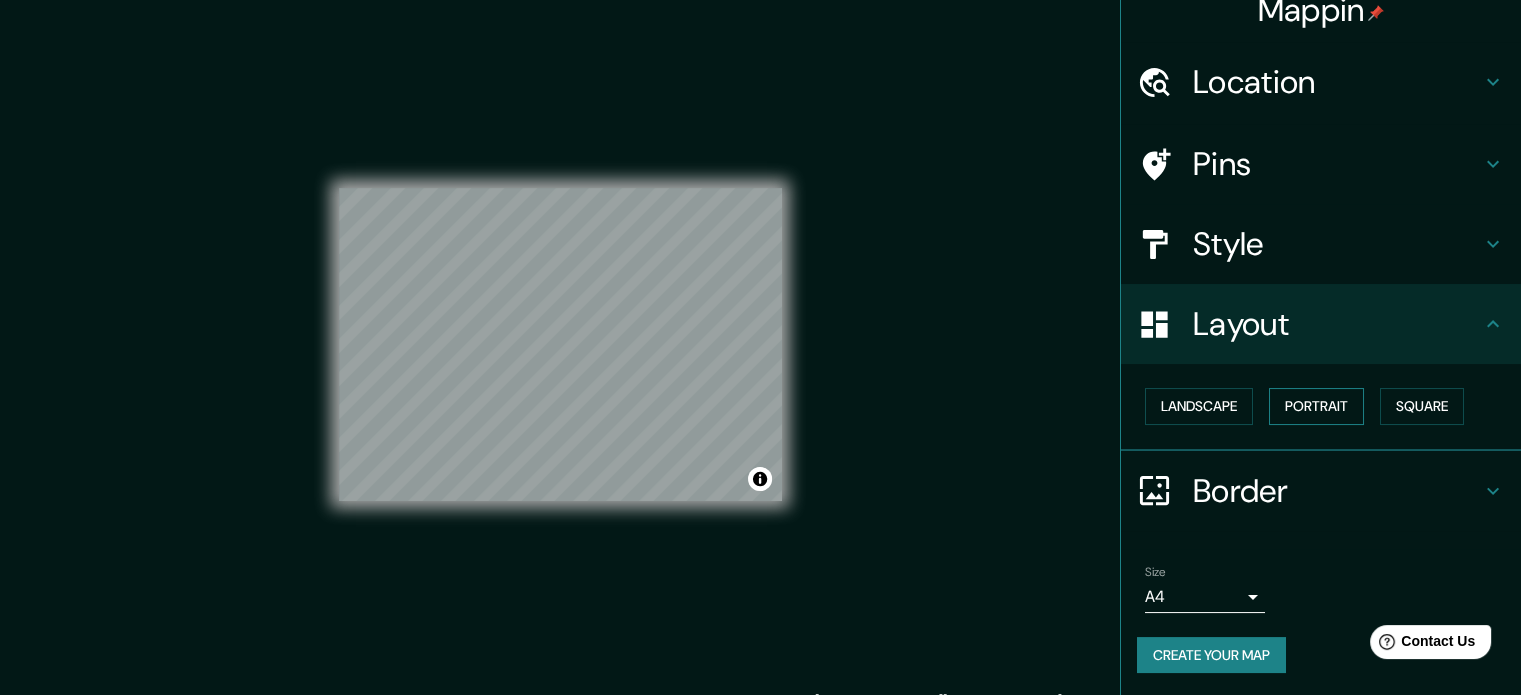 click on "Portrait" at bounding box center (1316, 406) 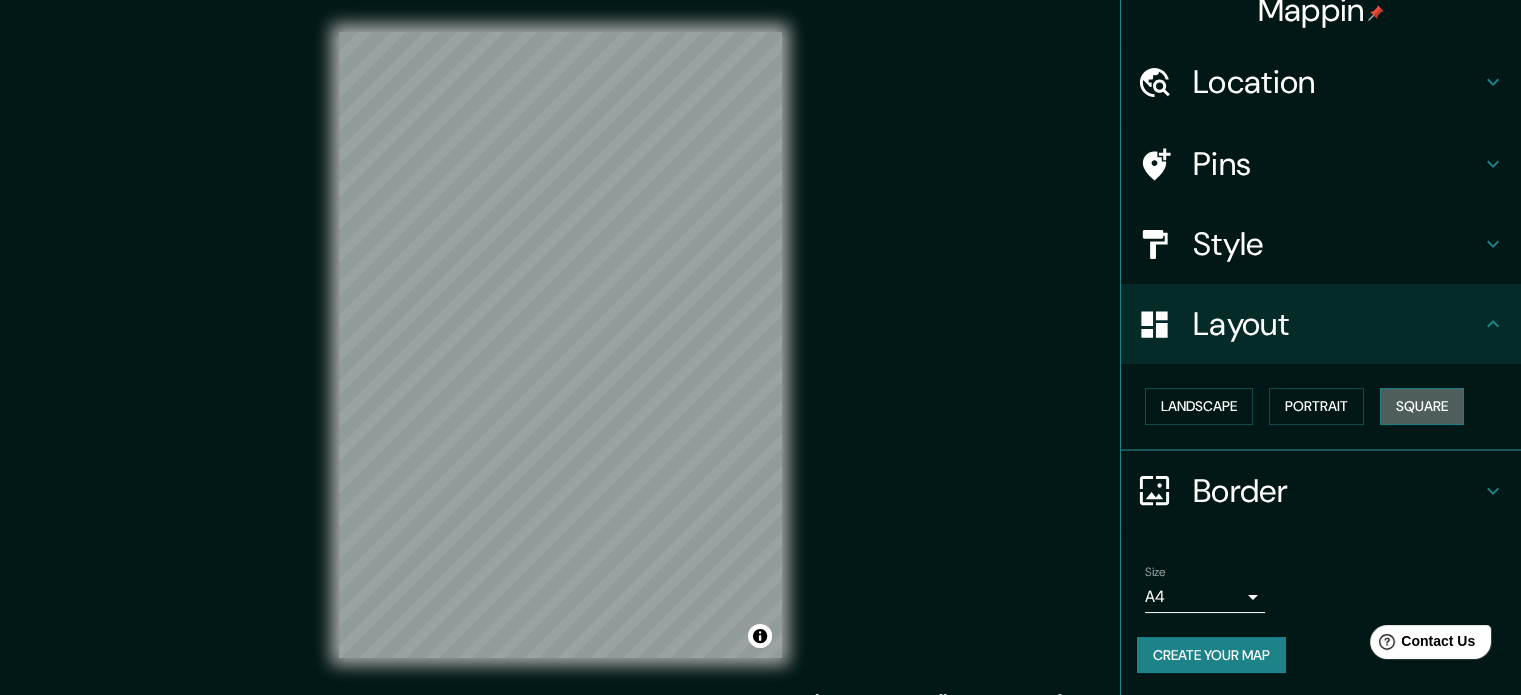 click on "Square" at bounding box center (1422, 406) 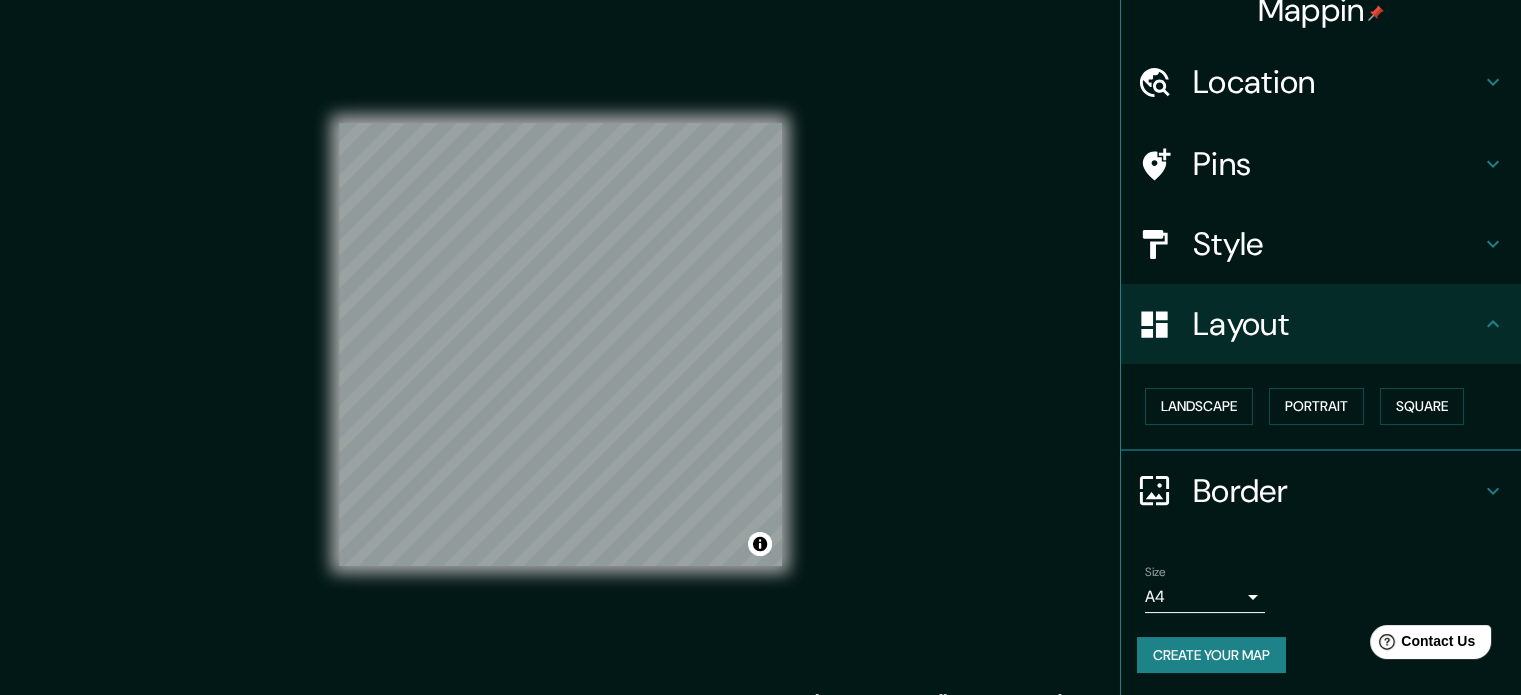 click on "Style" at bounding box center [1337, 244] 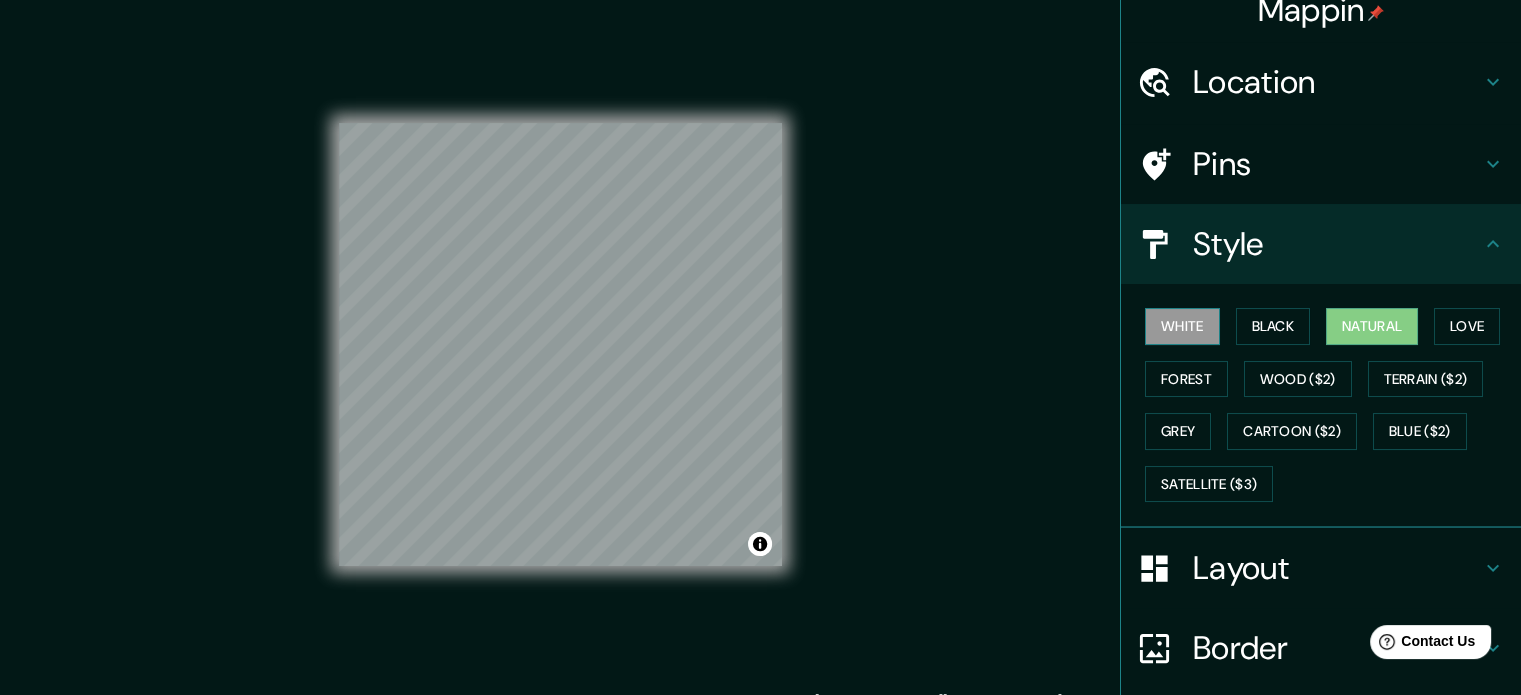 click on "White" at bounding box center [1182, 326] 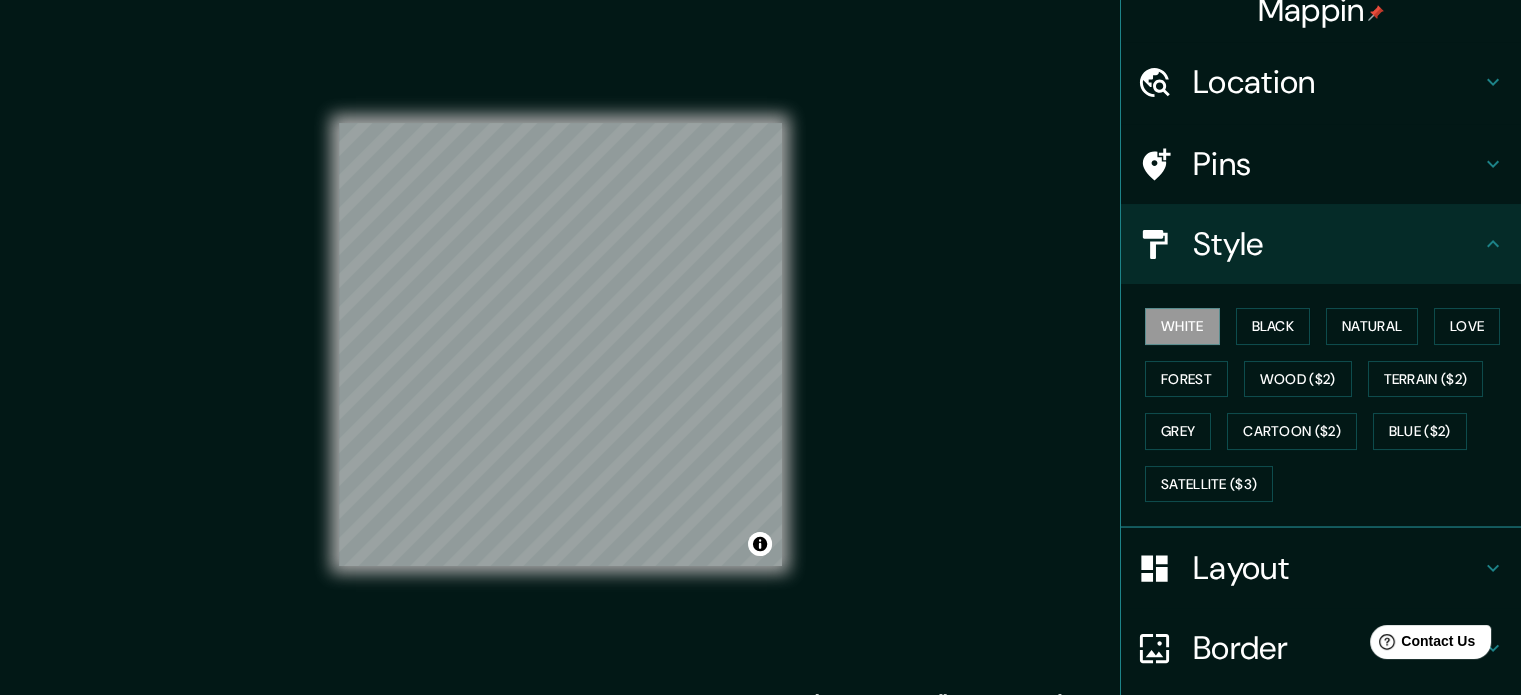 click on "Mappin Location cNicoya, [GEOGRAPHIC_DATA], [PERSON_NAME][GEOGRAPHIC_DATA] [GEOGRAPHIC_DATA]  [GEOGRAPHIC_DATA], [PERSON_NAME][GEOGRAPHIC_DATA] [GEOGRAPHIC_DATA]  [PERSON_NAME][GEOGRAPHIC_DATA] [PERSON_NAME][GEOGRAPHIC_DATA]-[GEOGRAPHIC_DATA] [GEOGRAPHIC_DATA]  [GEOGRAPHIC_DATA] - [GEOGRAPHIC_DATA], 50704, [PERSON_NAME][GEOGRAPHIC_DATA] Pins Style [PERSON_NAME] Black Natural Love Forest [PERSON_NAME] ($2) Terrain ($2) Grey Cartoon ($2) Blue ($2) Satellite ($3) Layout Border Choose a border.  Hint : you can make layers of the frame opaque to create some cool effects. None Simple Transparent Fancy Size A4 single Create your map © Mapbox   © OpenStreetMap   Improve this map Any problems, suggestions, or concerns please email    [EMAIL_ADDRESS][DOMAIN_NAME] . . ." at bounding box center (760, 361) 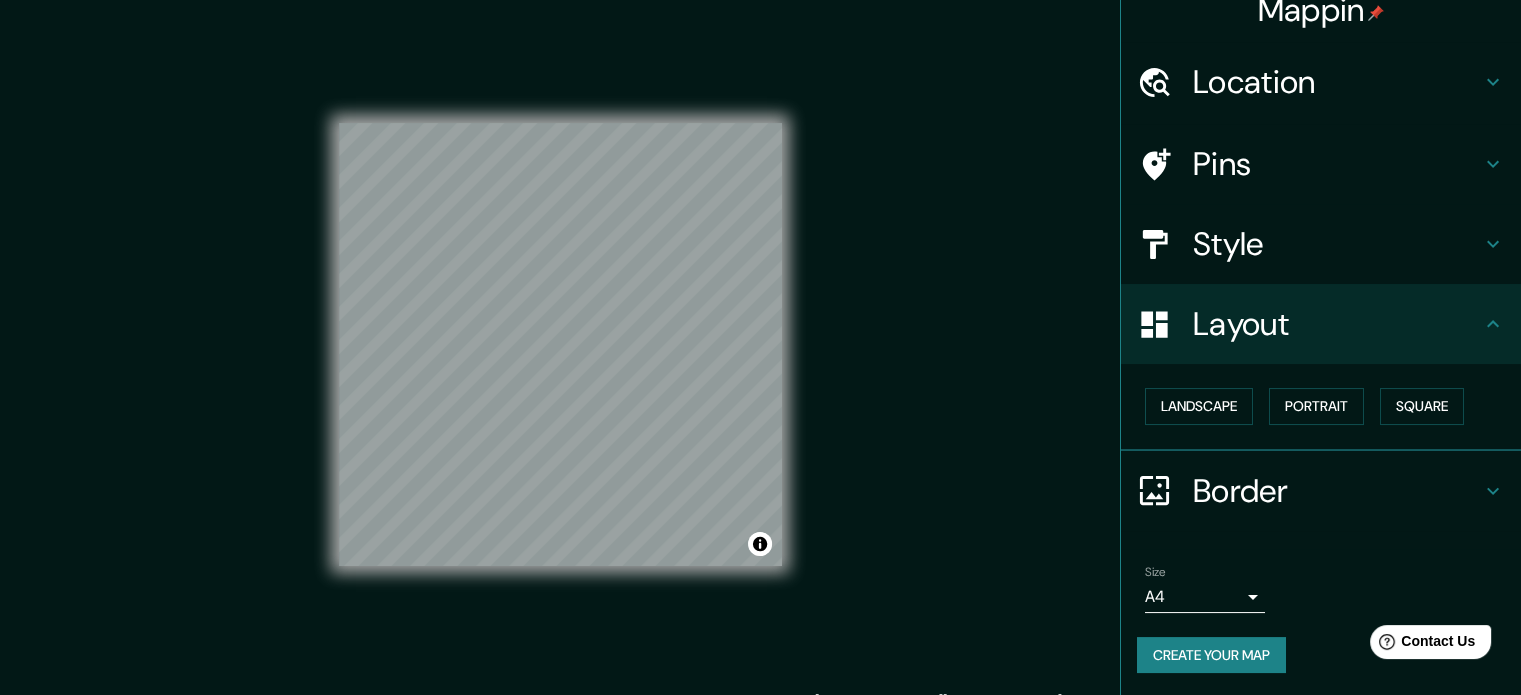 click on "Layout" at bounding box center (1337, 324) 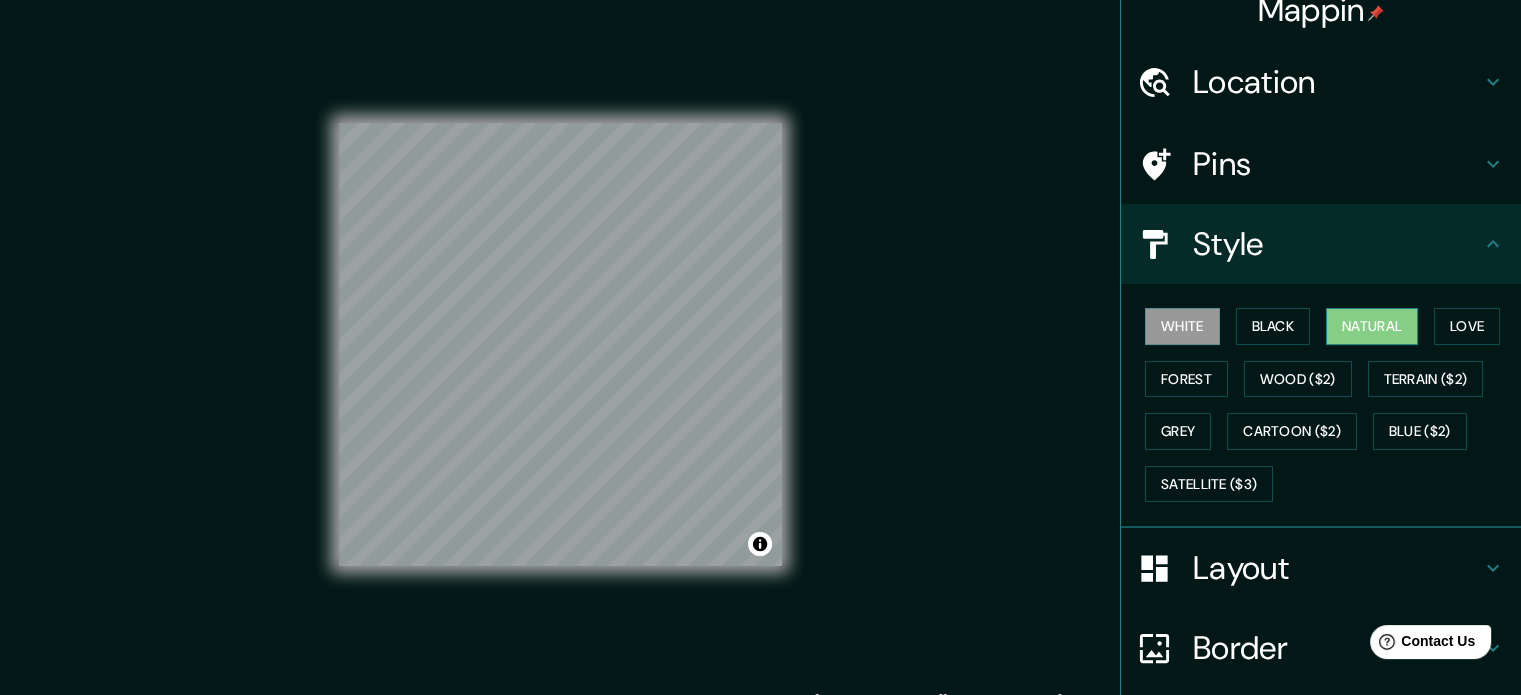 click on "Natural" at bounding box center (1372, 326) 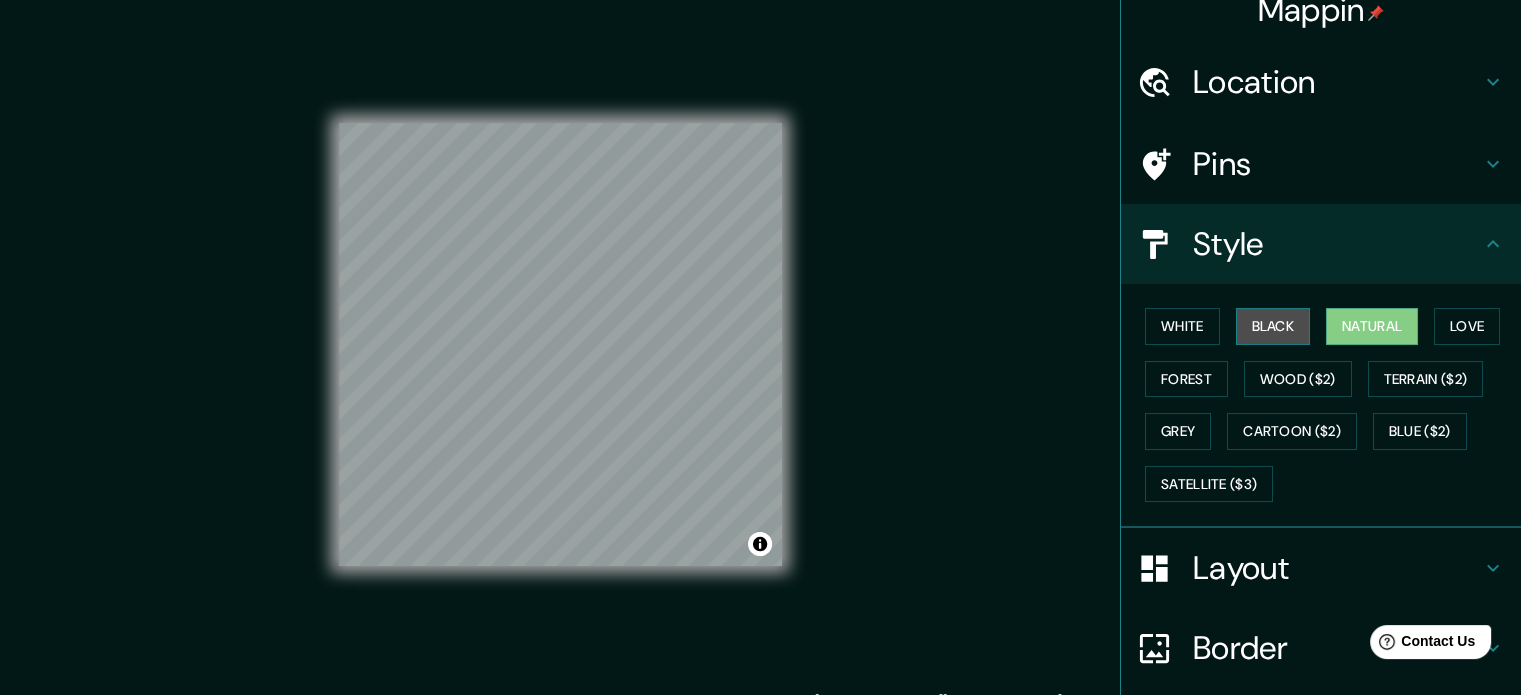click on "Black" at bounding box center (1273, 326) 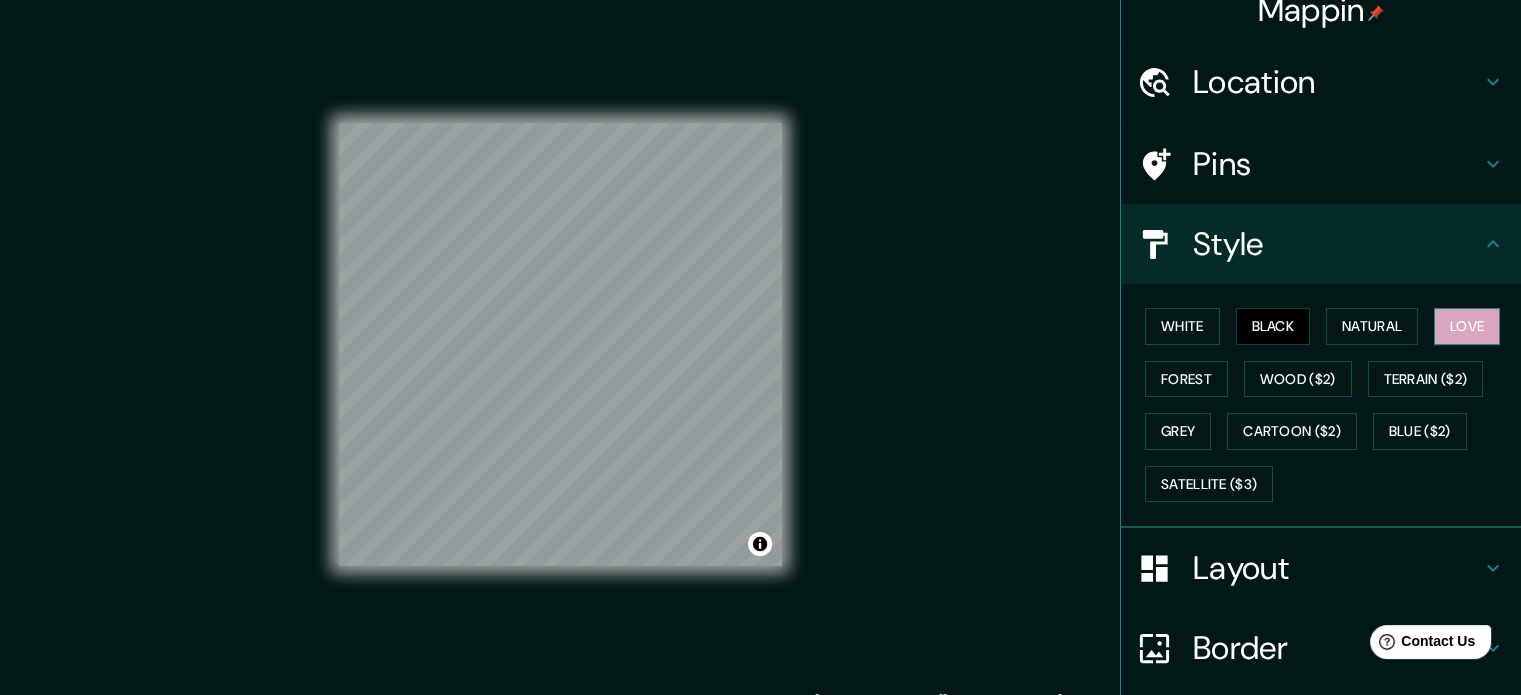 click on "Love" at bounding box center (1467, 326) 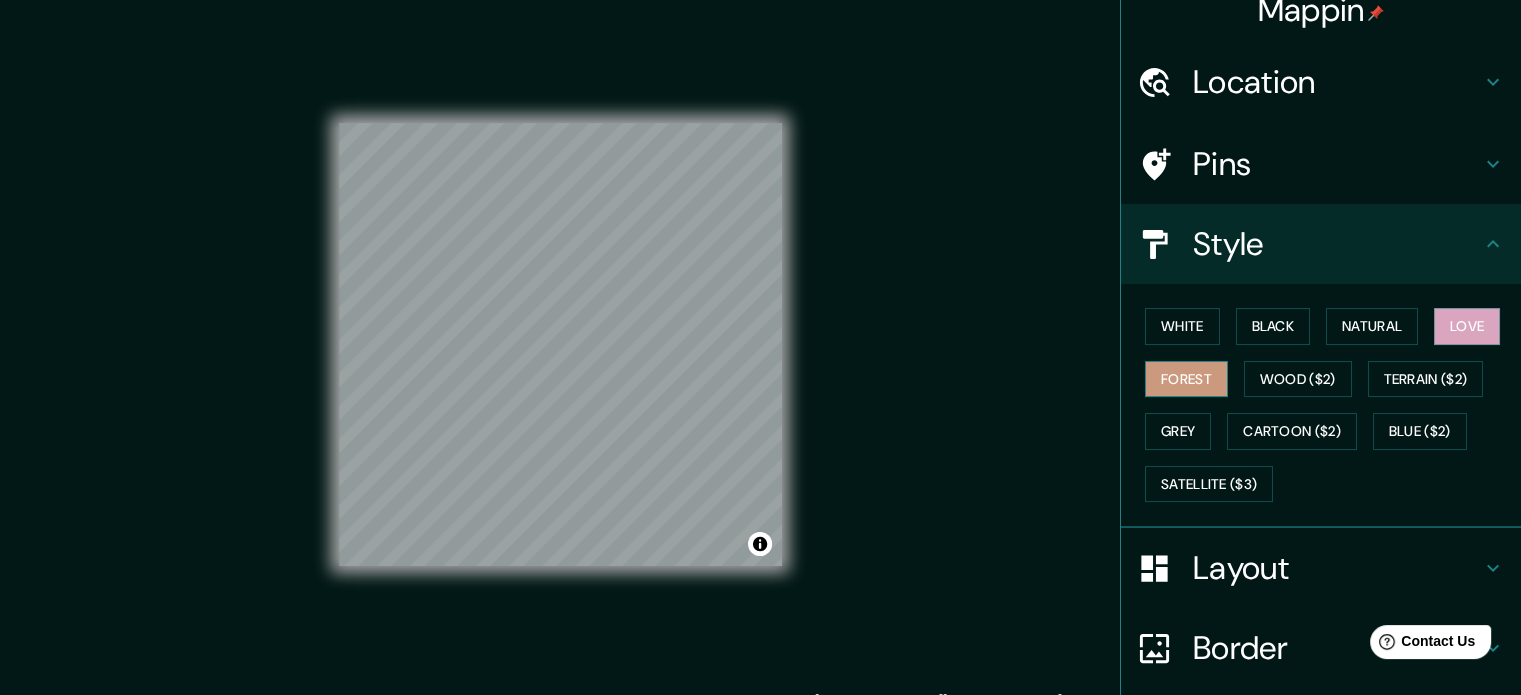 click on "Forest" at bounding box center [1186, 379] 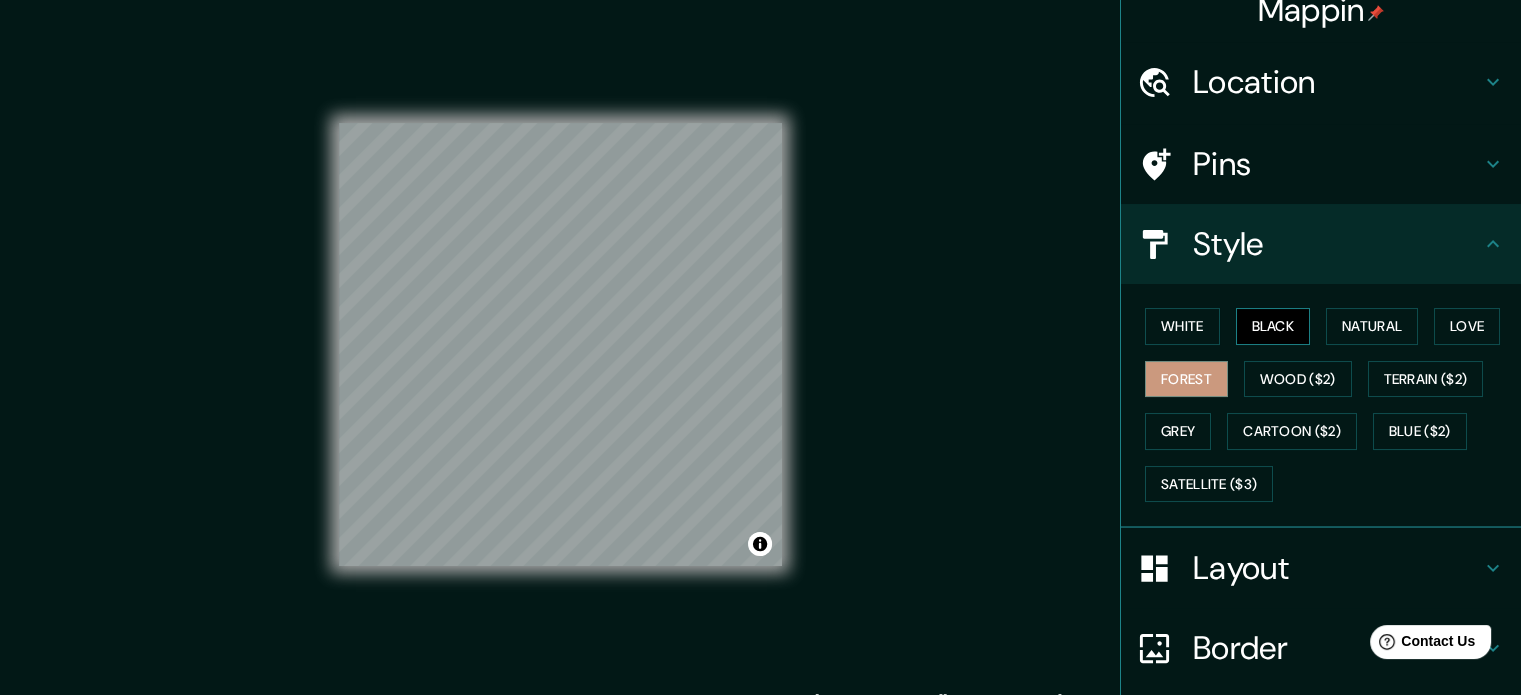 click on "Black" at bounding box center [1273, 326] 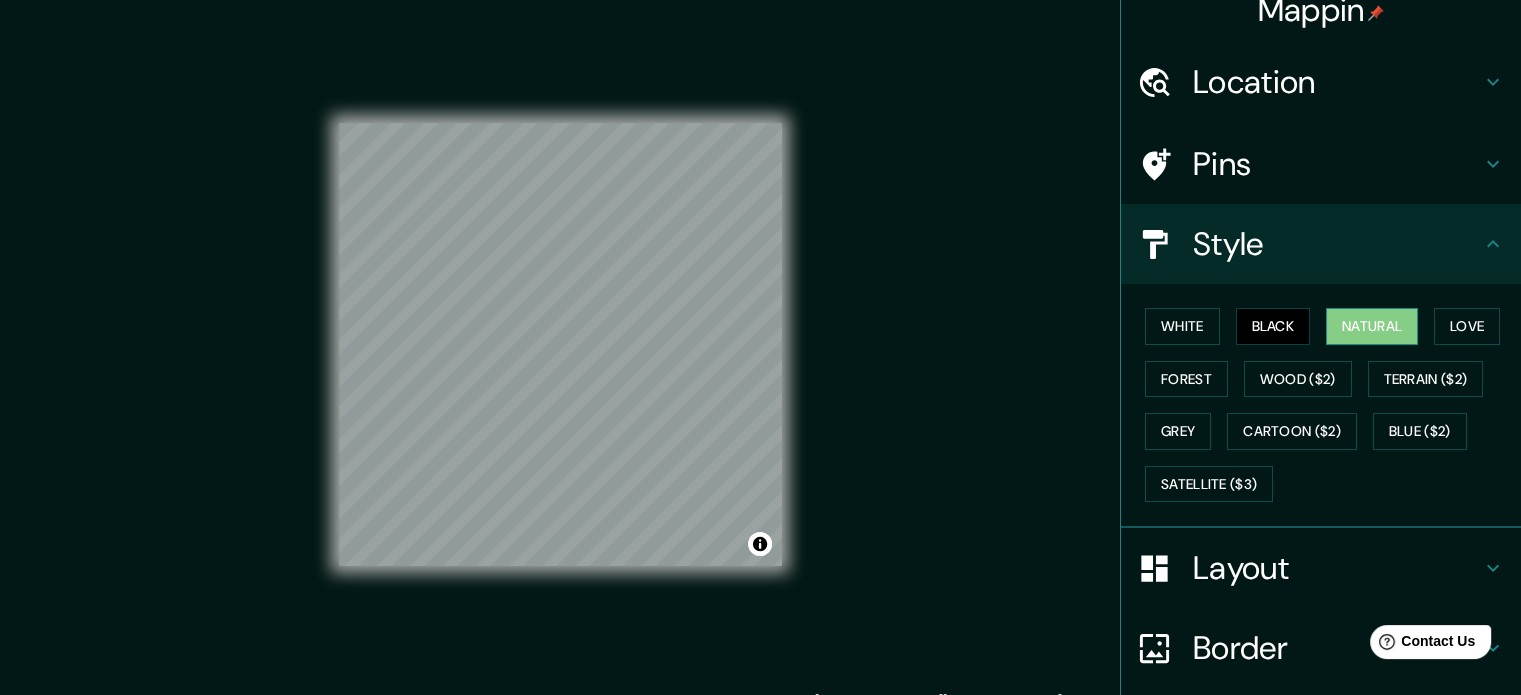 click on "Natural" at bounding box center [1372, 326] 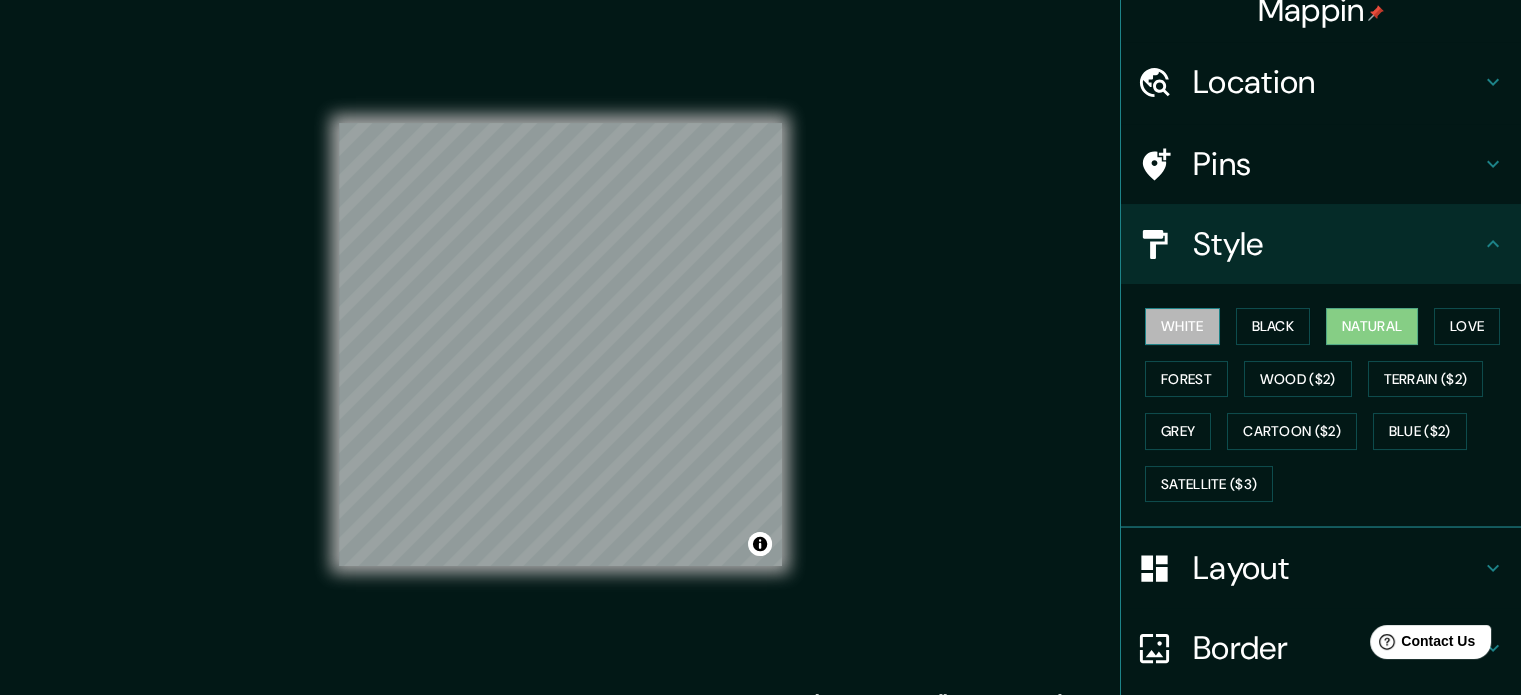 click on "White" at bounding box center [1182, 326] 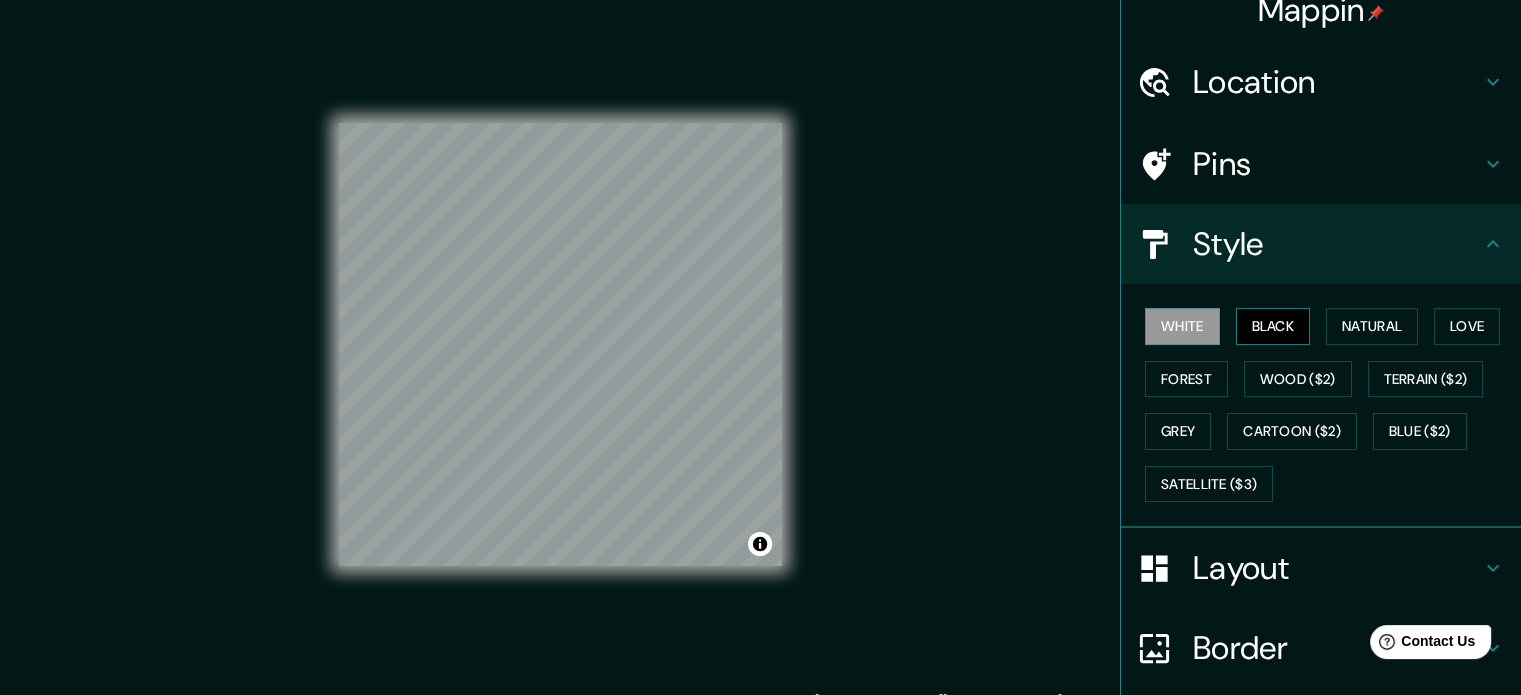 click on "Black" at bounding box center [1273, 326] 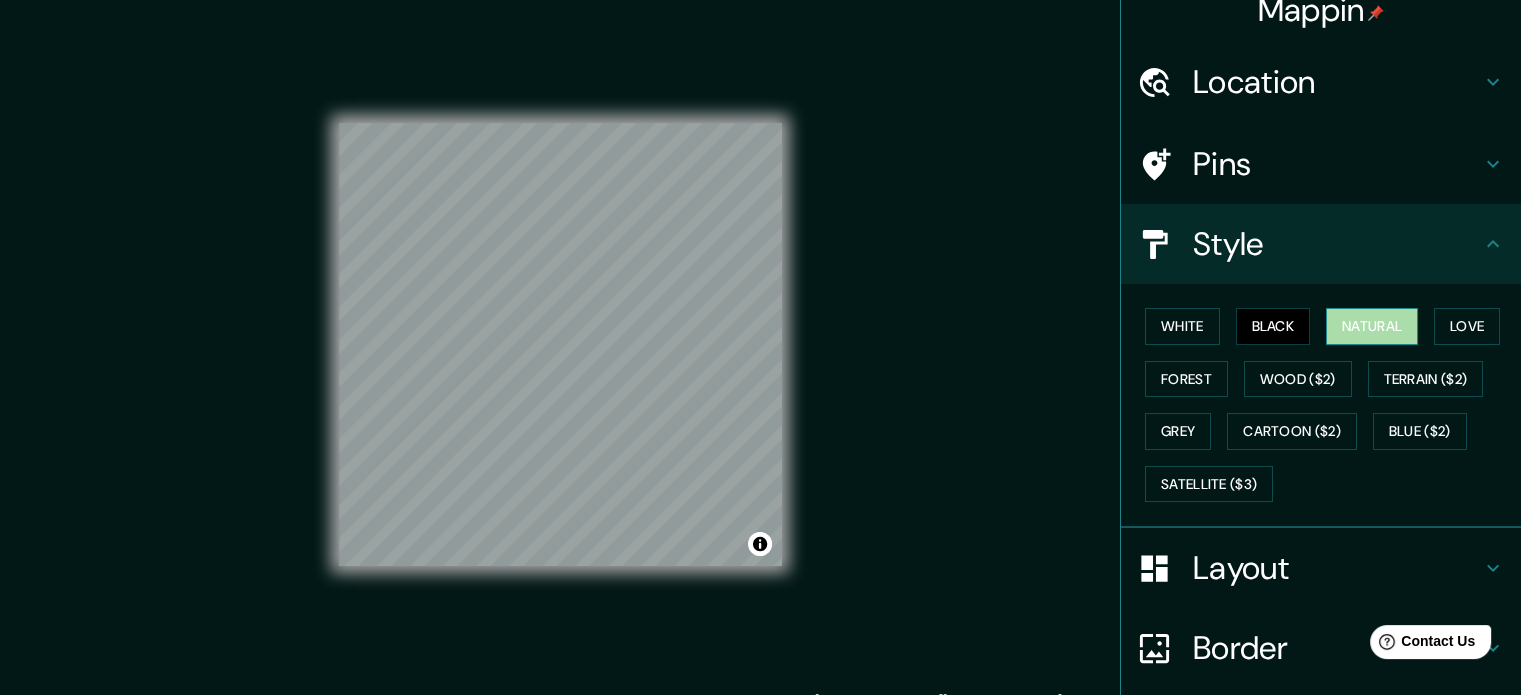 click on "Natural" at bounding box center [1372, 326] 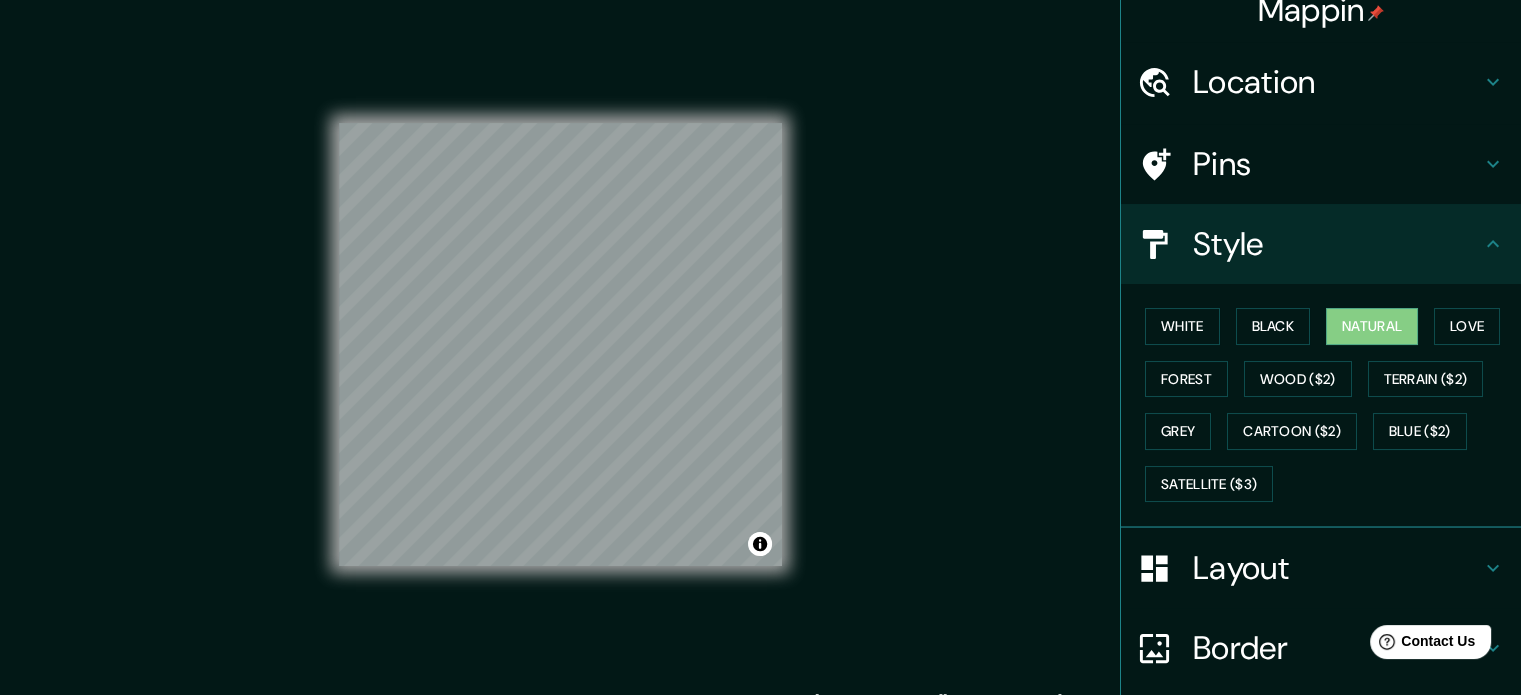 click on "White Black Natural Love Forest Wood ($2) Terrain ($2) Grey Cartoon ($2) Blue ($2) Satellite ($3)" at bounding box center (1329, 405) 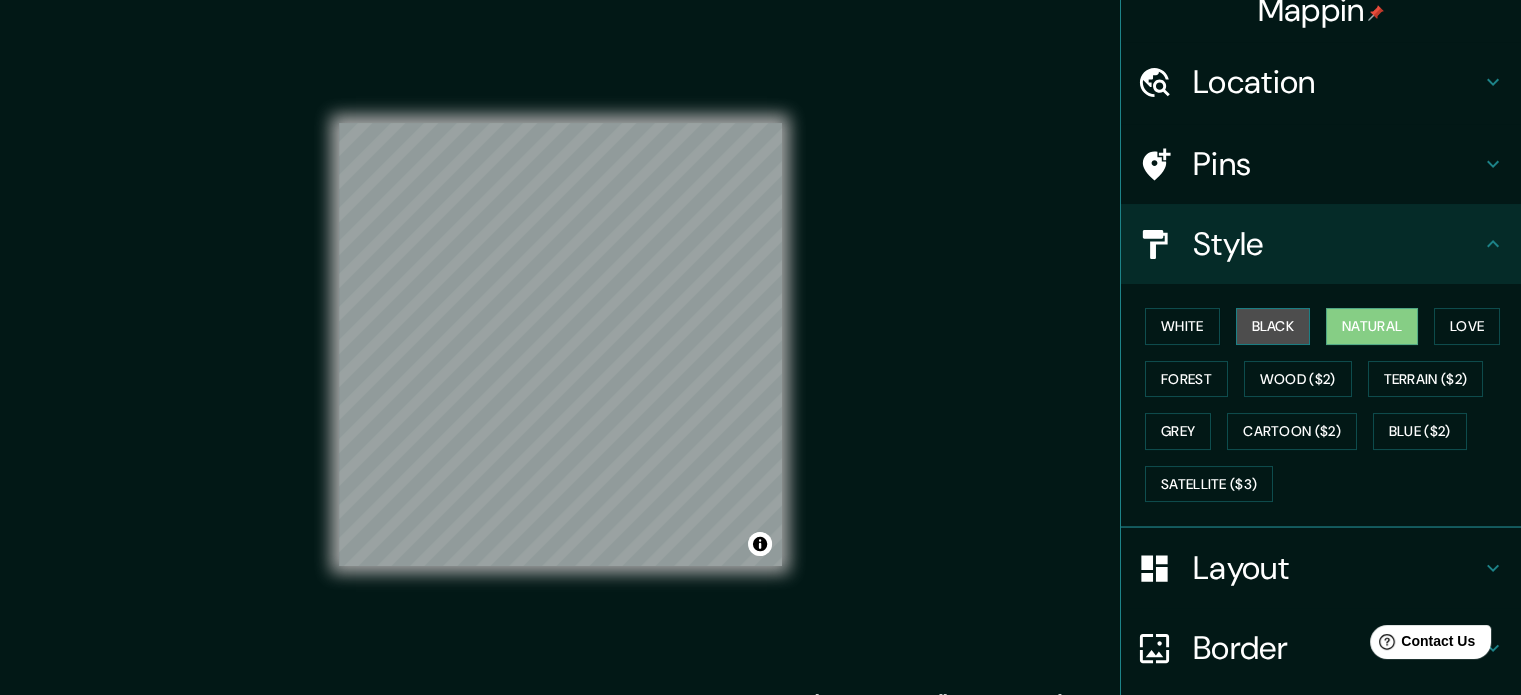 click on "Black" at bounding box center [1273, 326] 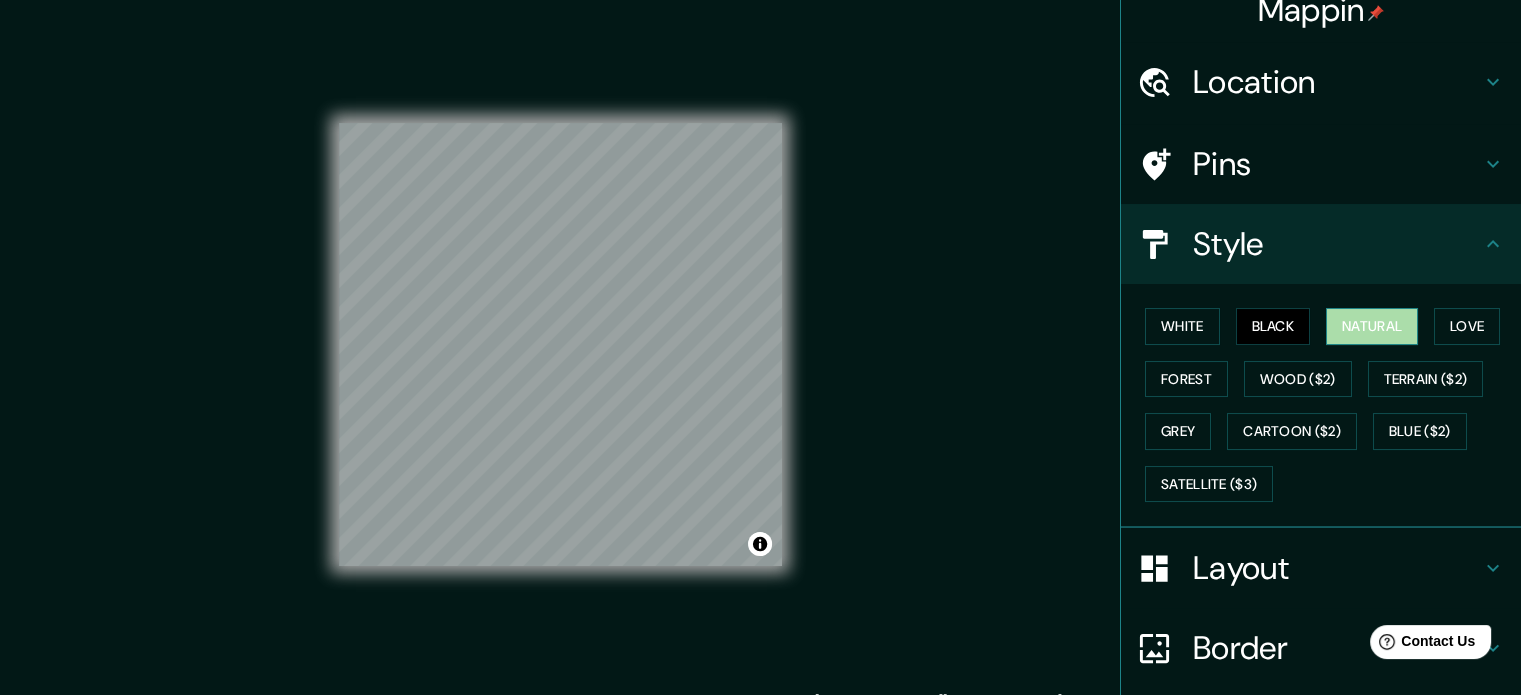 click on "Natural" at bounding box center (1372, 326) 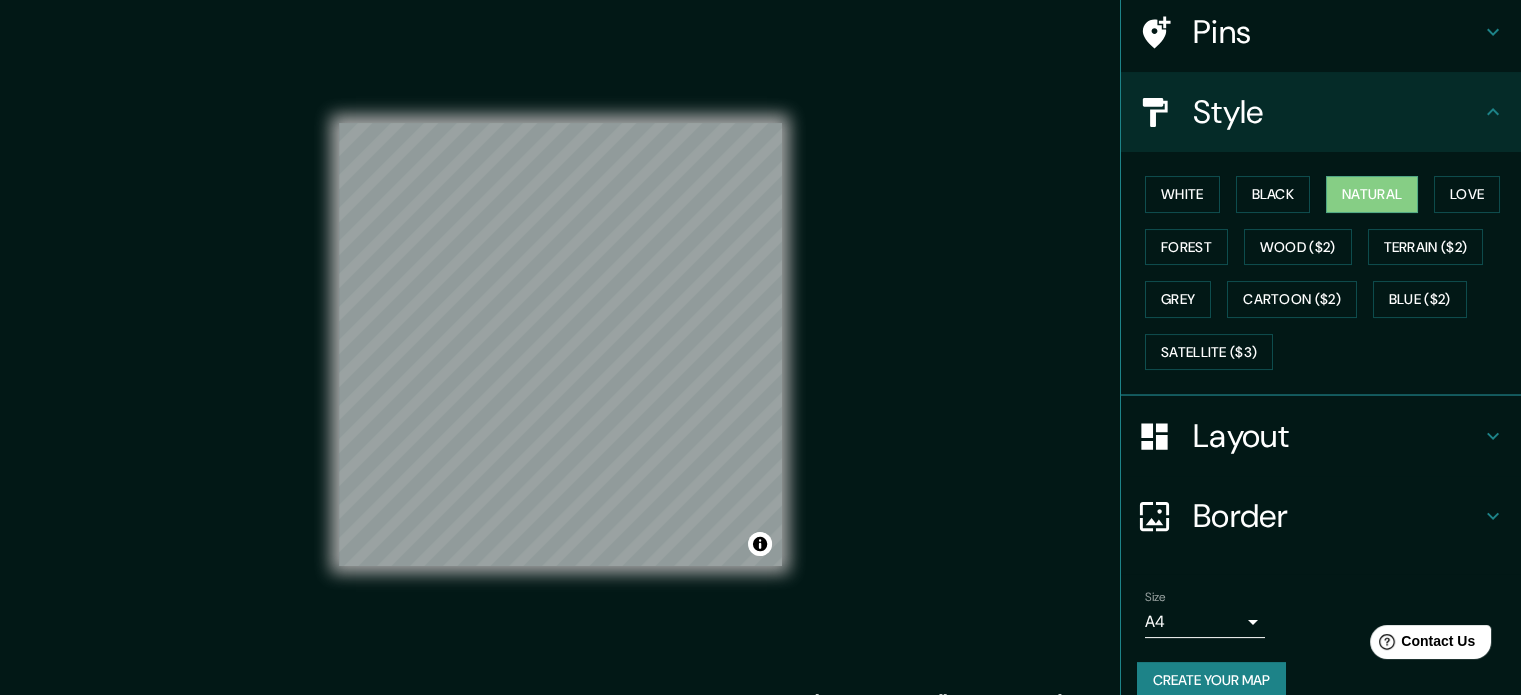 scroll, scrollTop: 178, scrollLeft: 0, axis: vertical 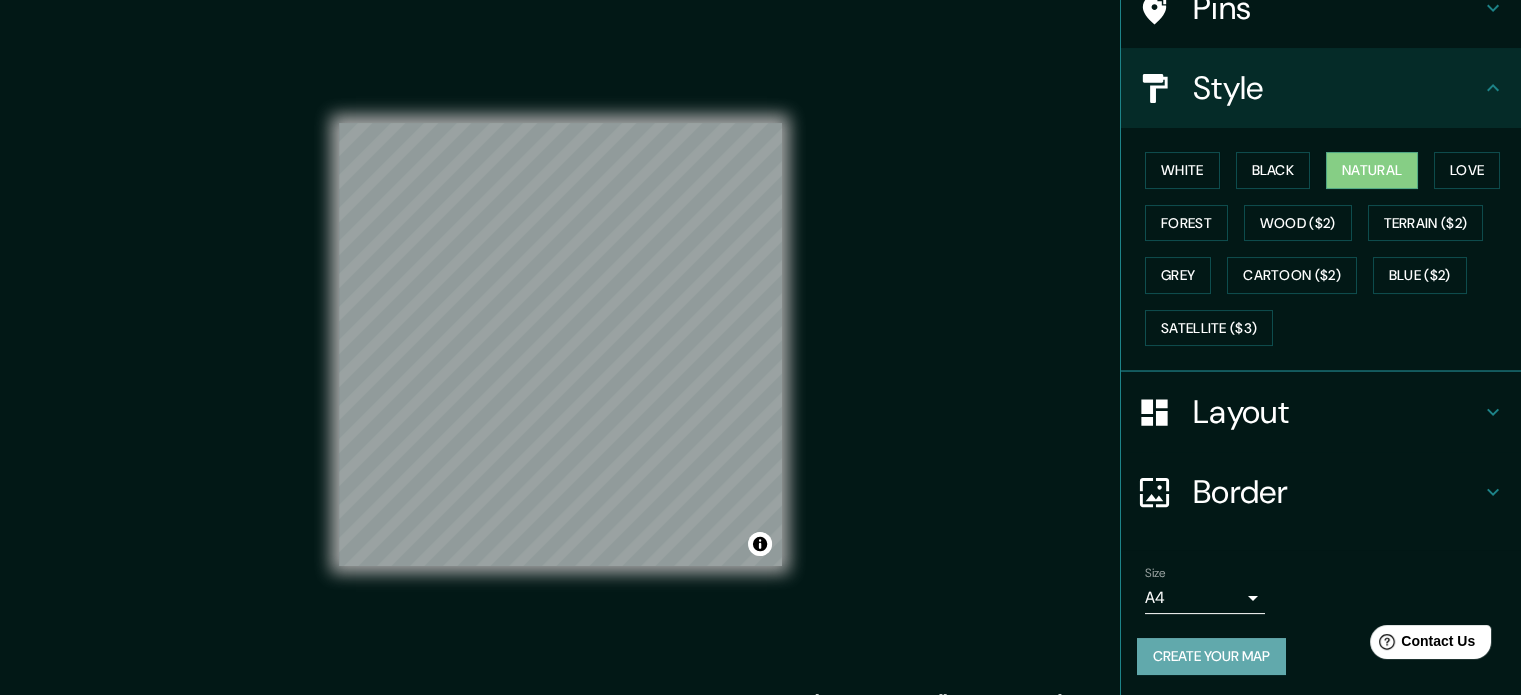 click on "Create your map" at bounding box center (1211, 656) 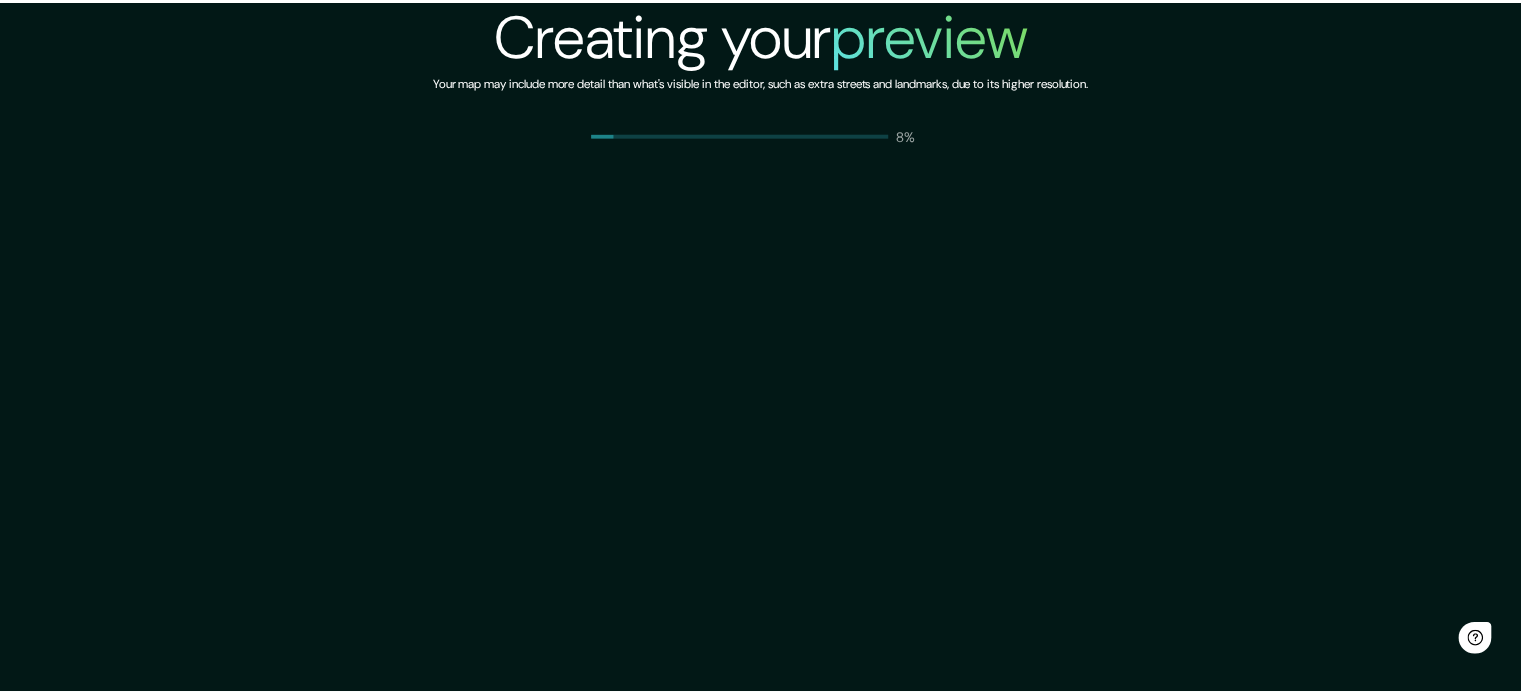 scroll, scrollTop: 0, scrollLeft: 0, axis: both 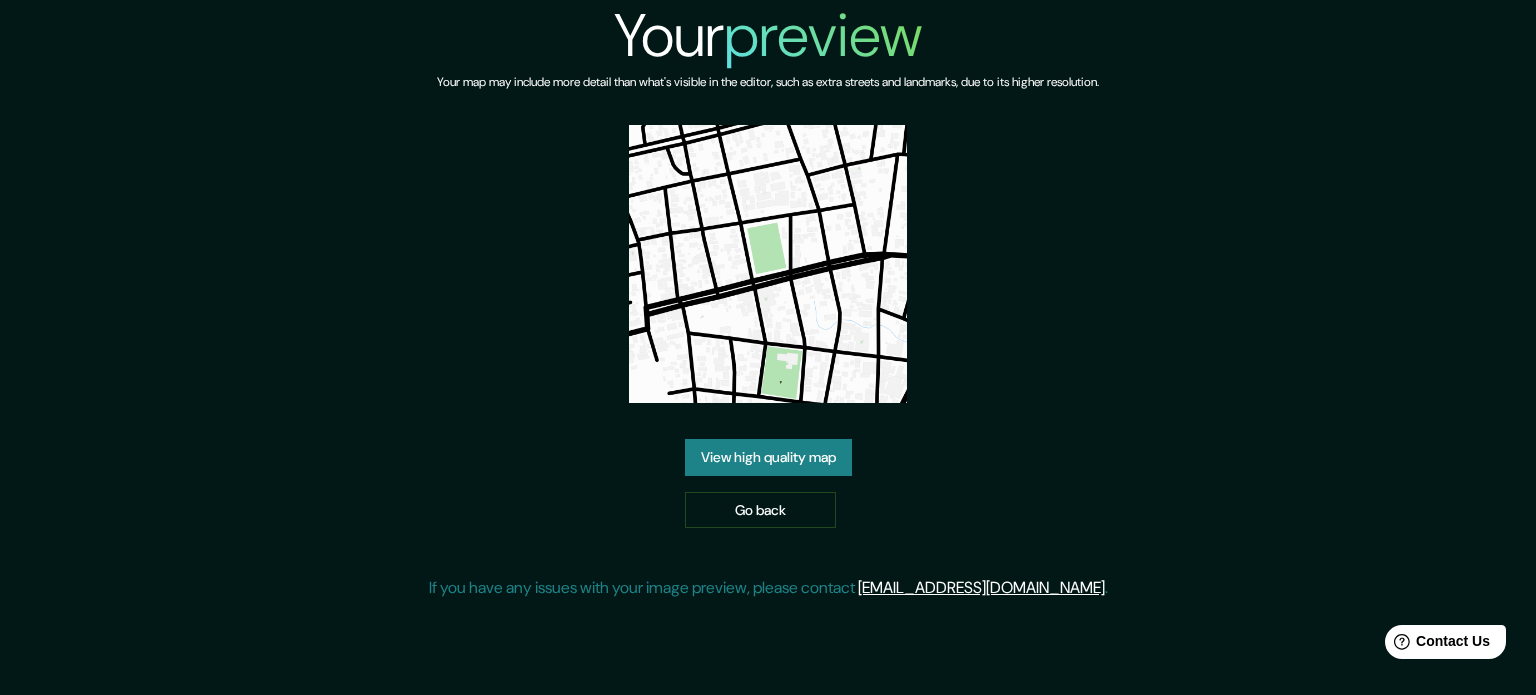click on "View high quality map" at bounding box center [768, 457] 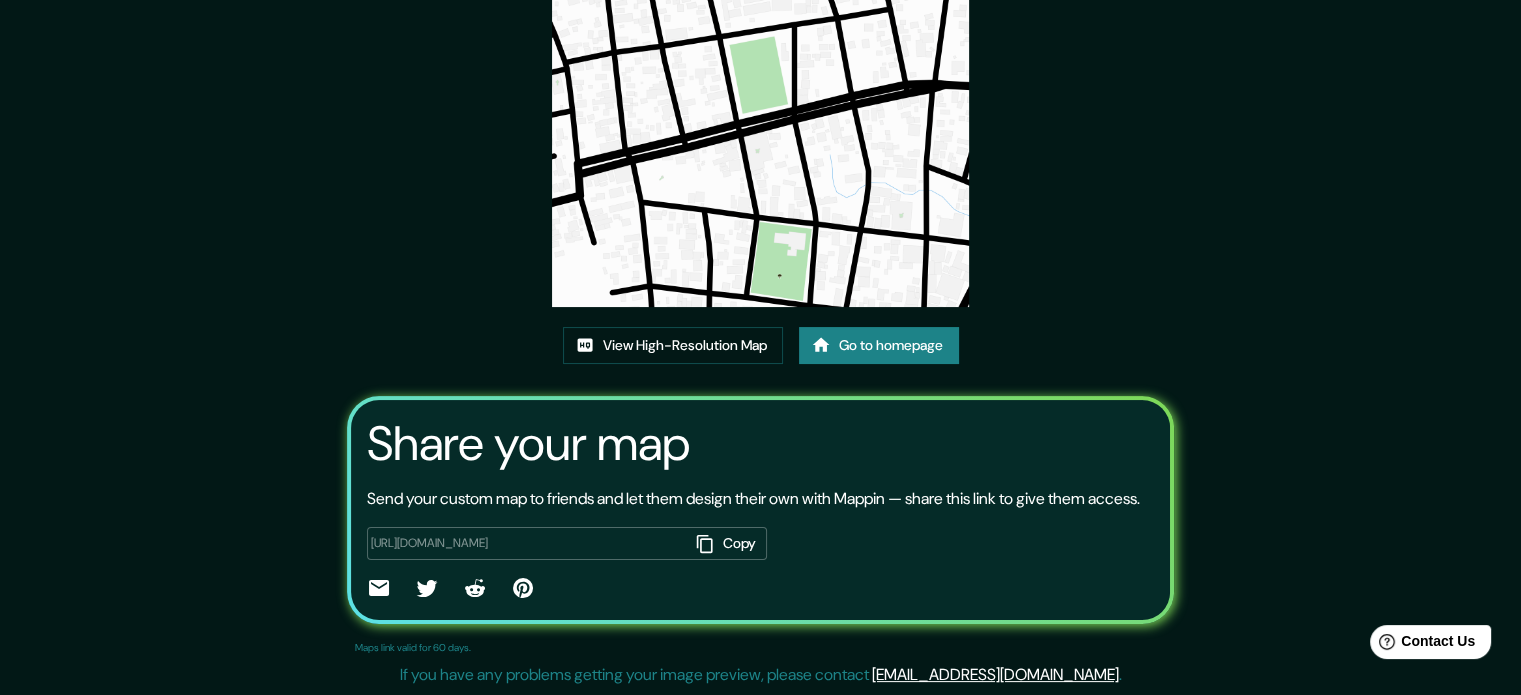 scroll, scrollTop: 221, scrollLeft: 0, axis: vertical 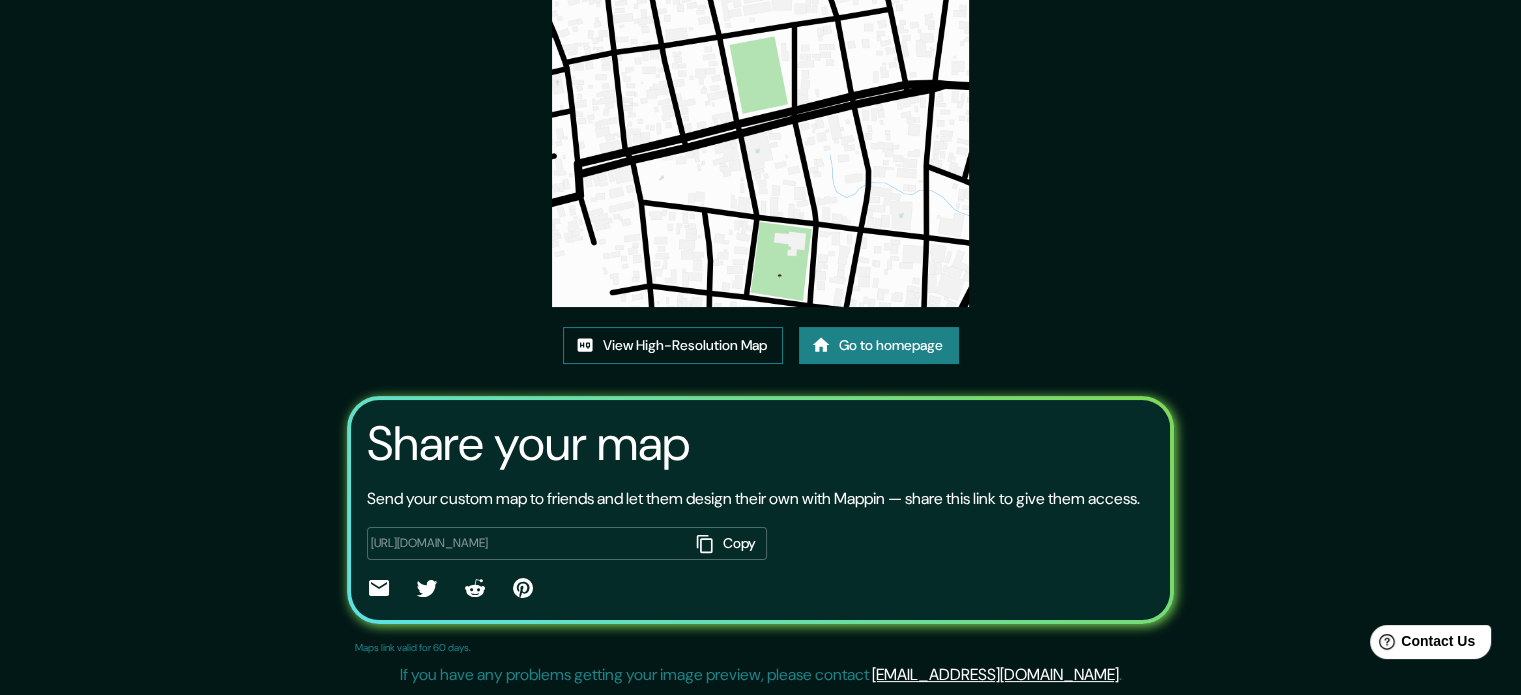 click on "View High-Resolution Map" at bounding box center (673, 345) 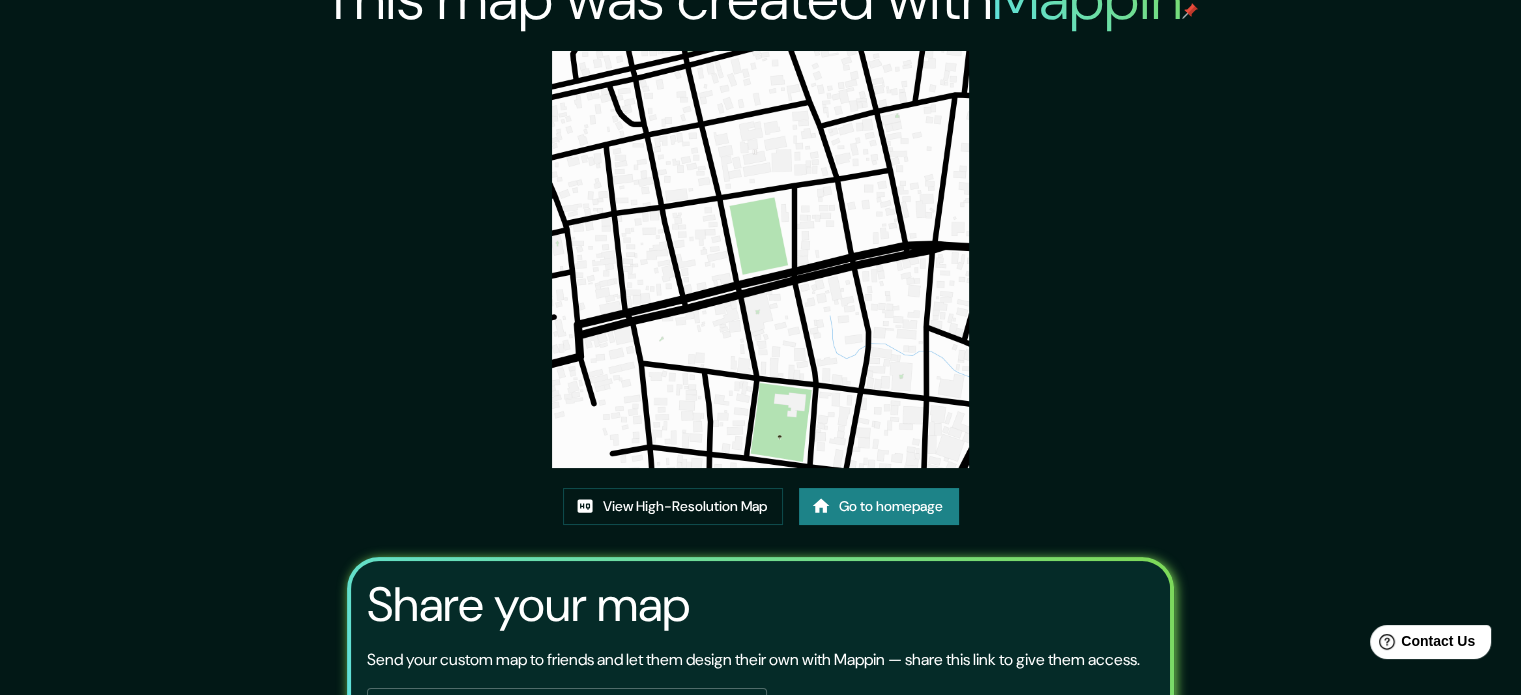 scroll, scrollTop: 0, scrollLeft: 0, axis: both 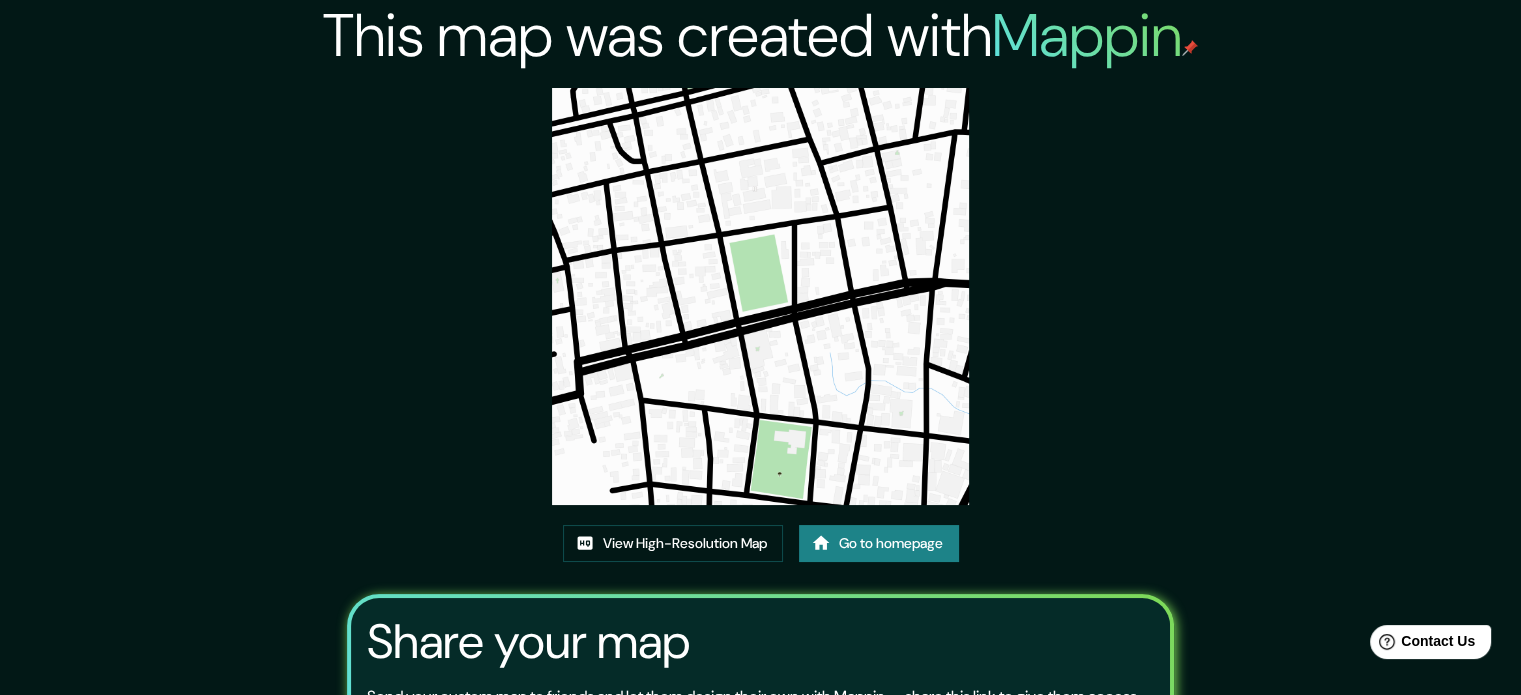 click on "Go to homepage" at bounding box center [879, 543] 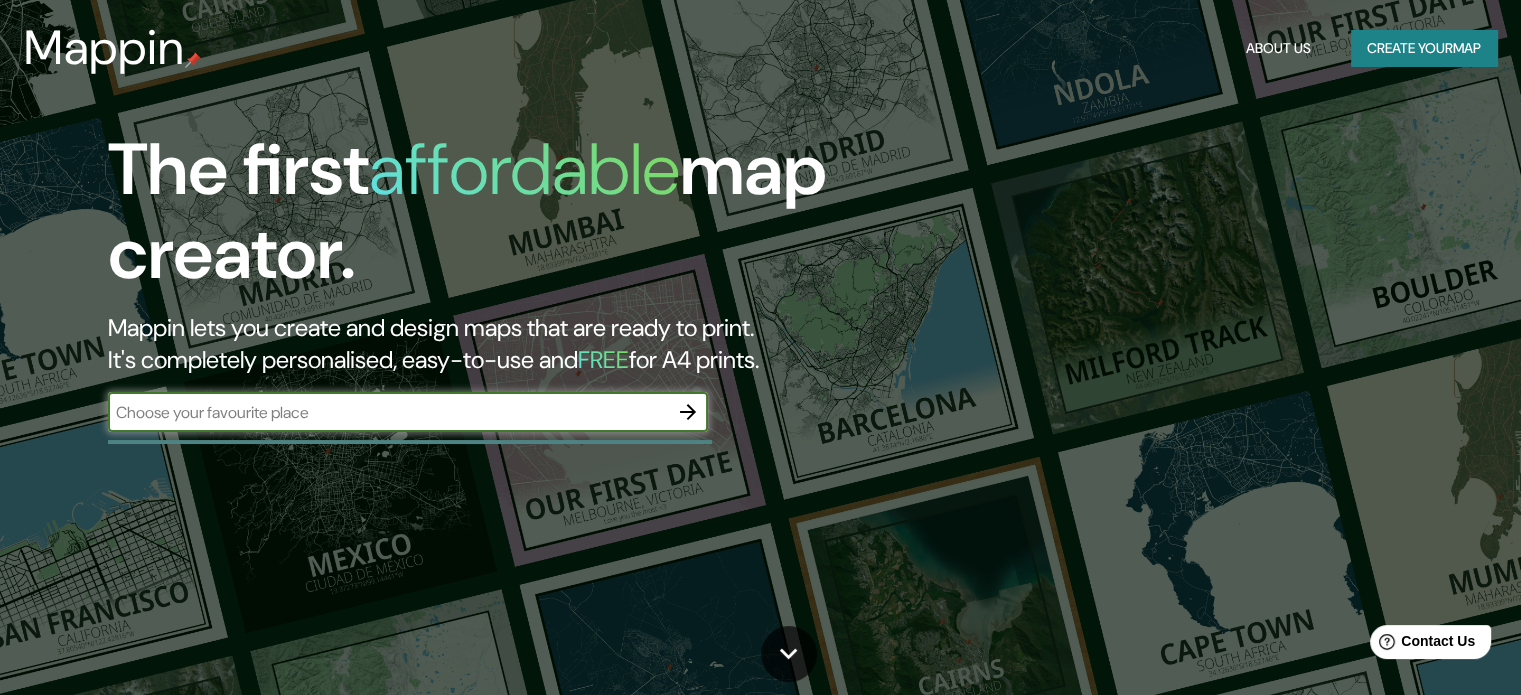 click at bounding box center (388, 412) 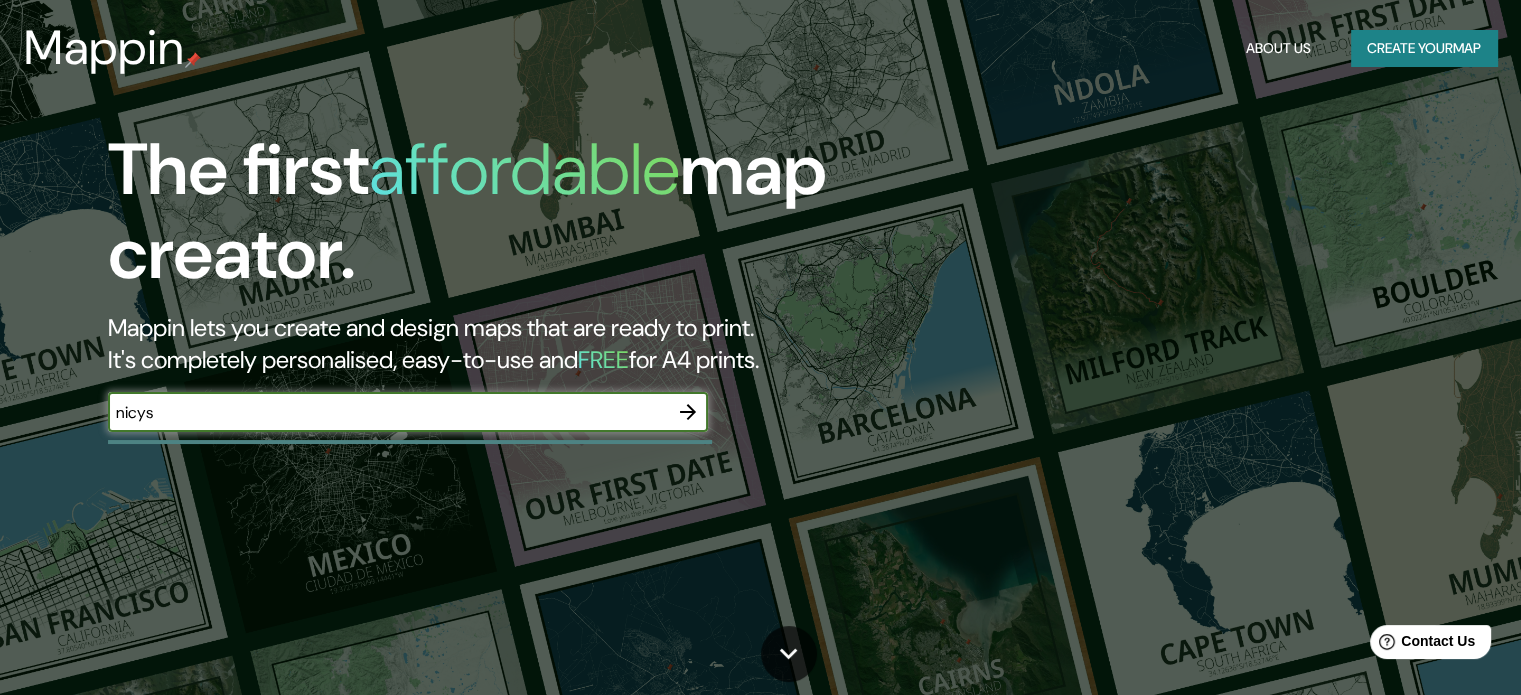 type on "nicys" 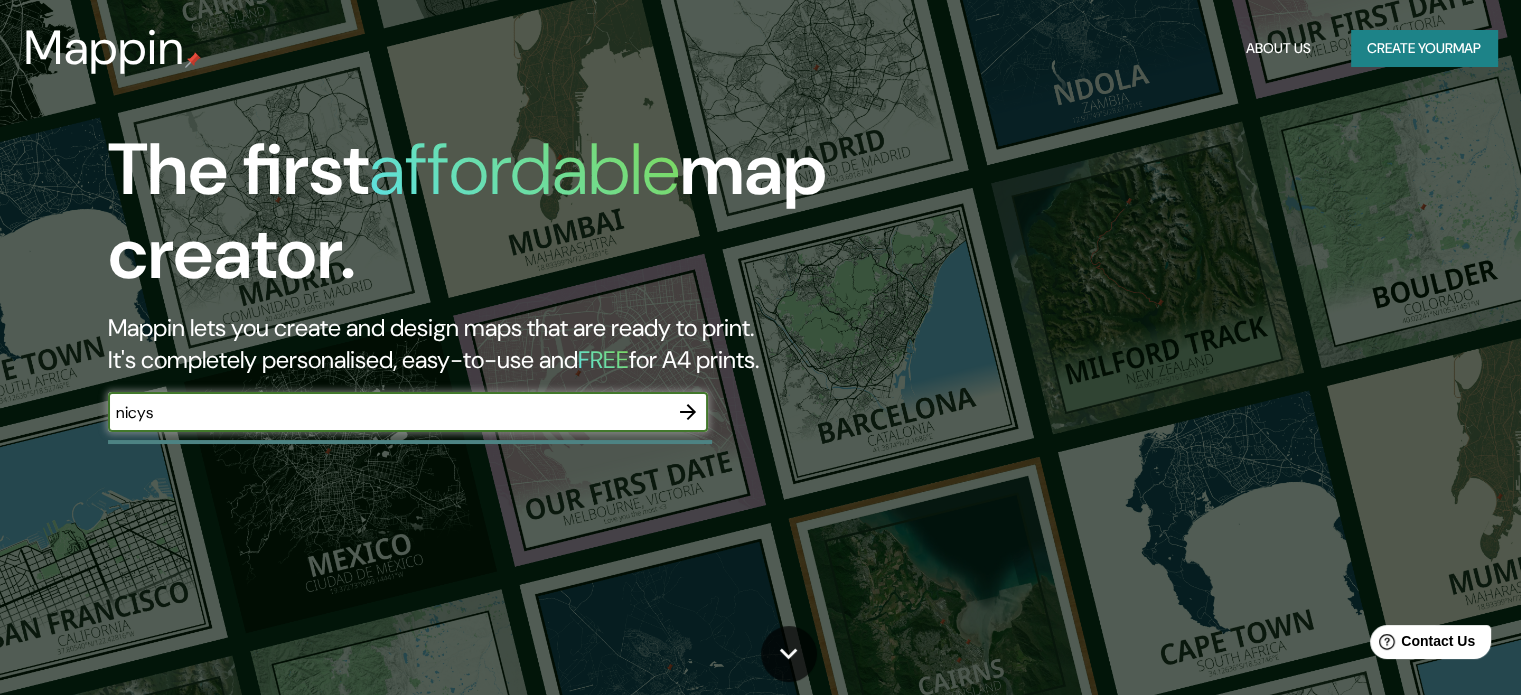 click 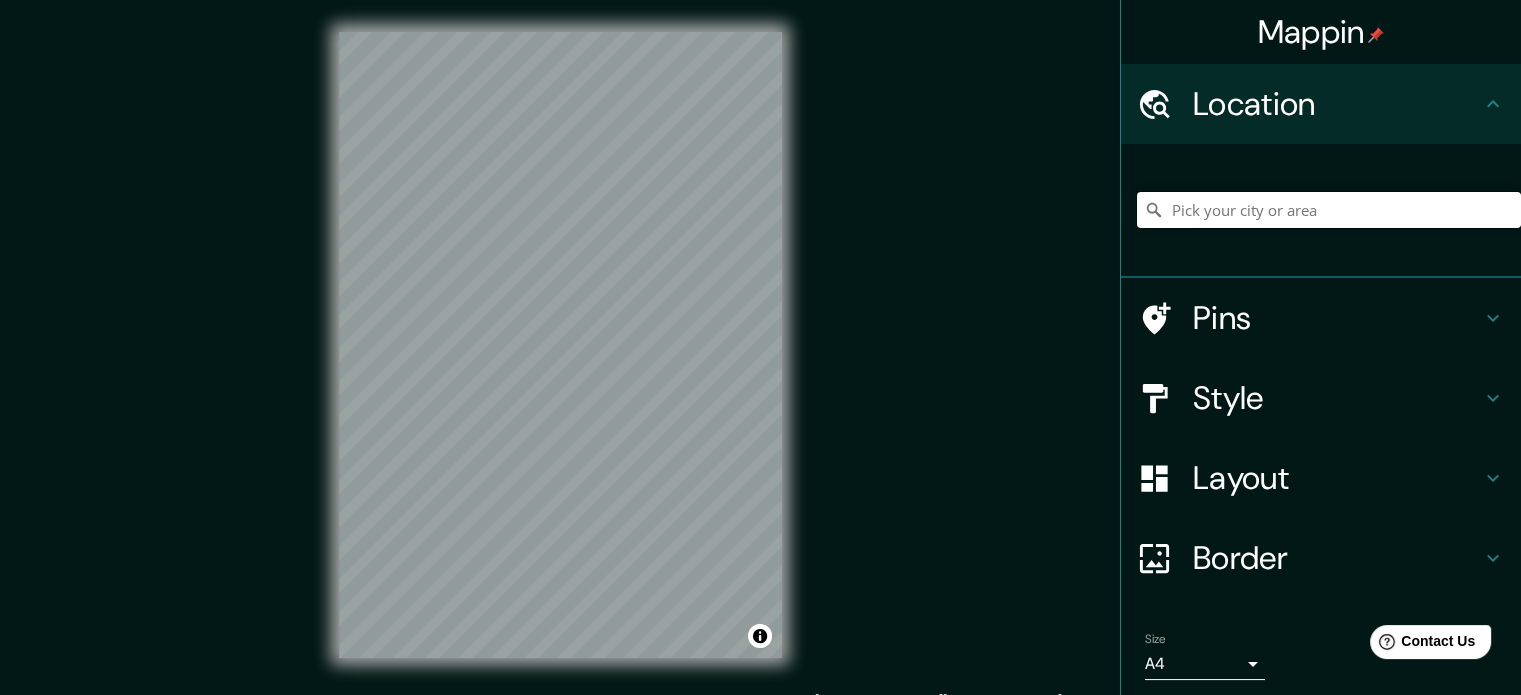 click at bounding box center [1329, 210] 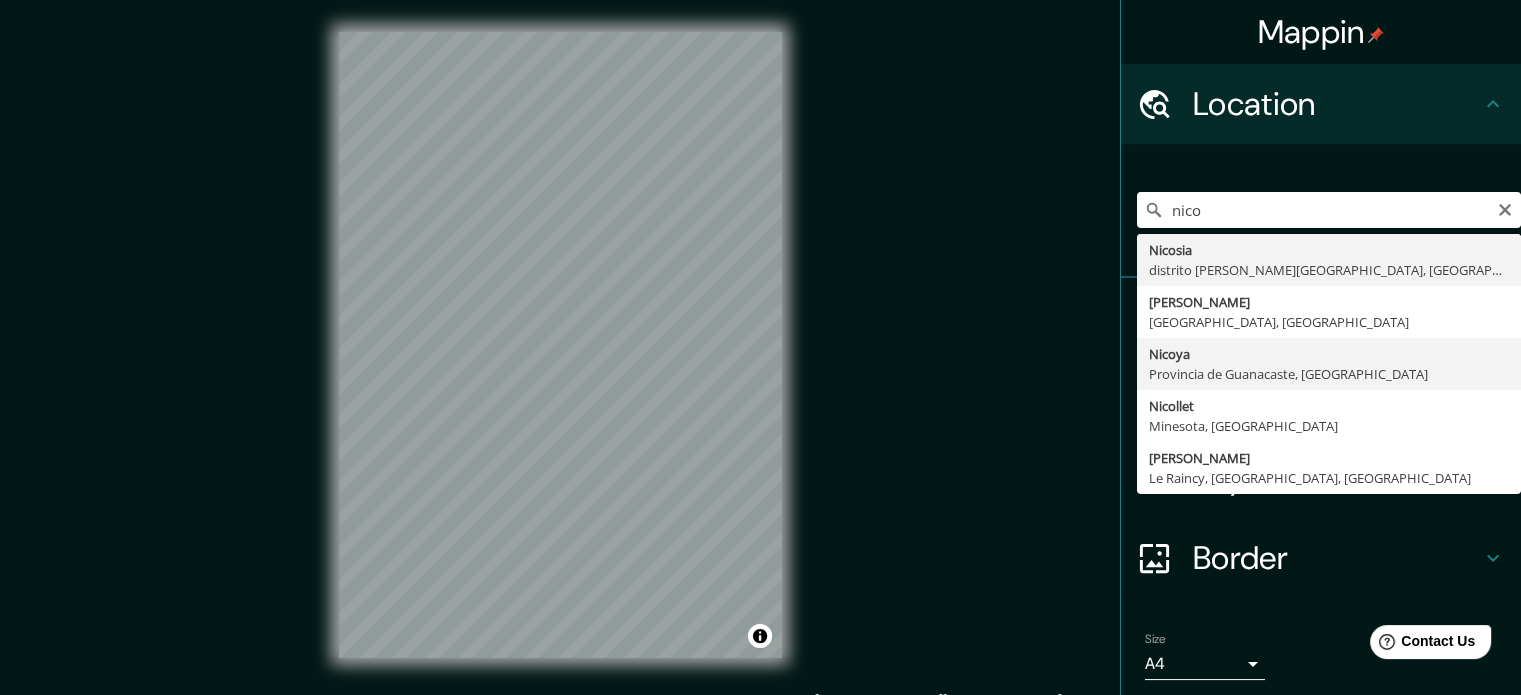 type on "Nicoya, [GEOGRAPHIC_DATA], [PERSON_NAME][GEOGRAPHIC_DATA]" 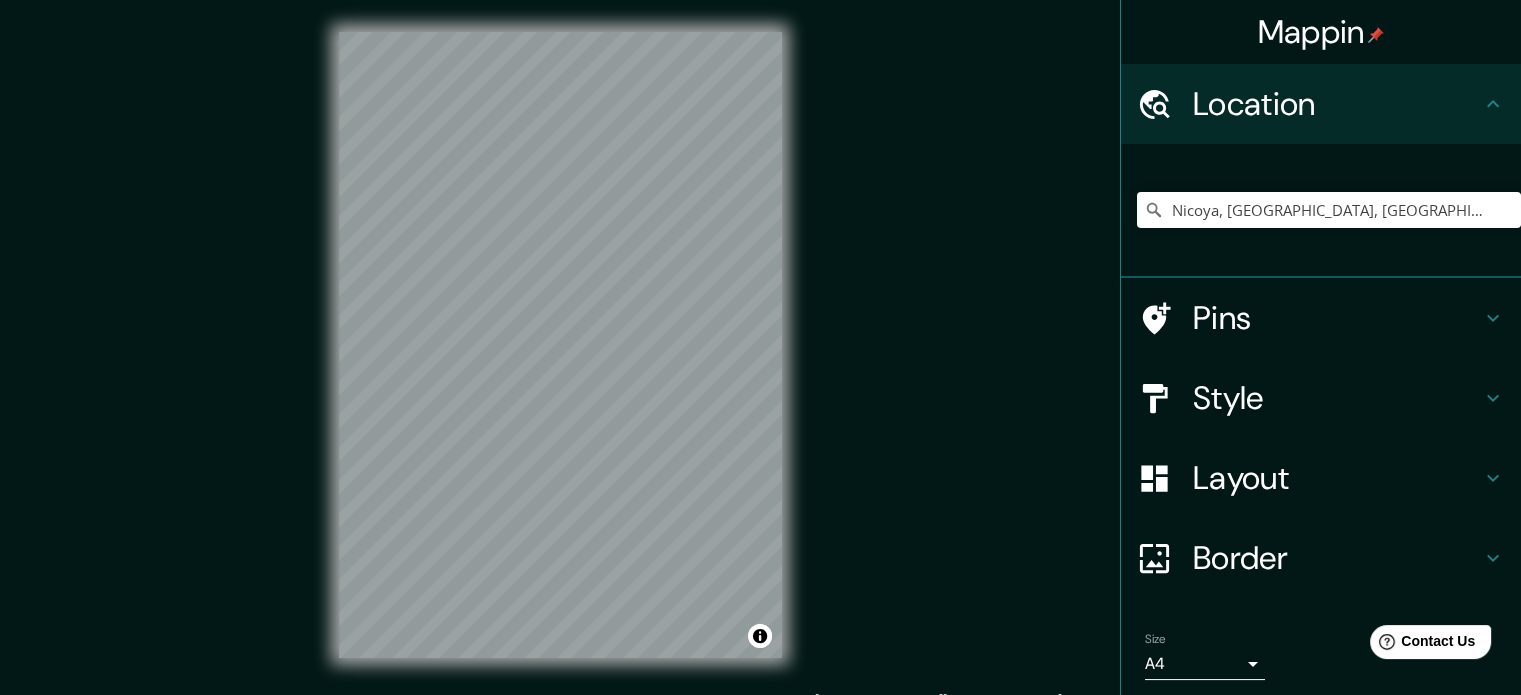 click on "Style" at bounding box center (1337, 398) 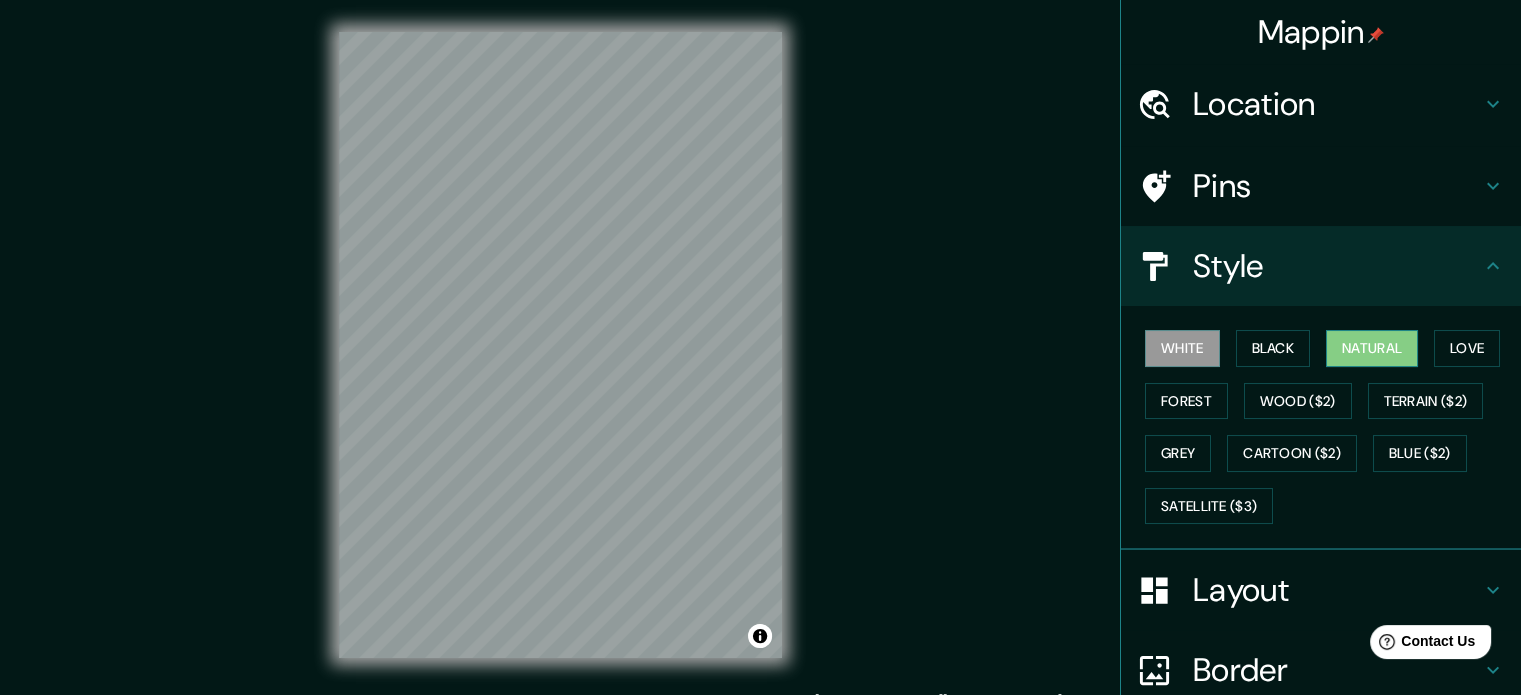 click on "Natural" at bounding box center (1372, 348) 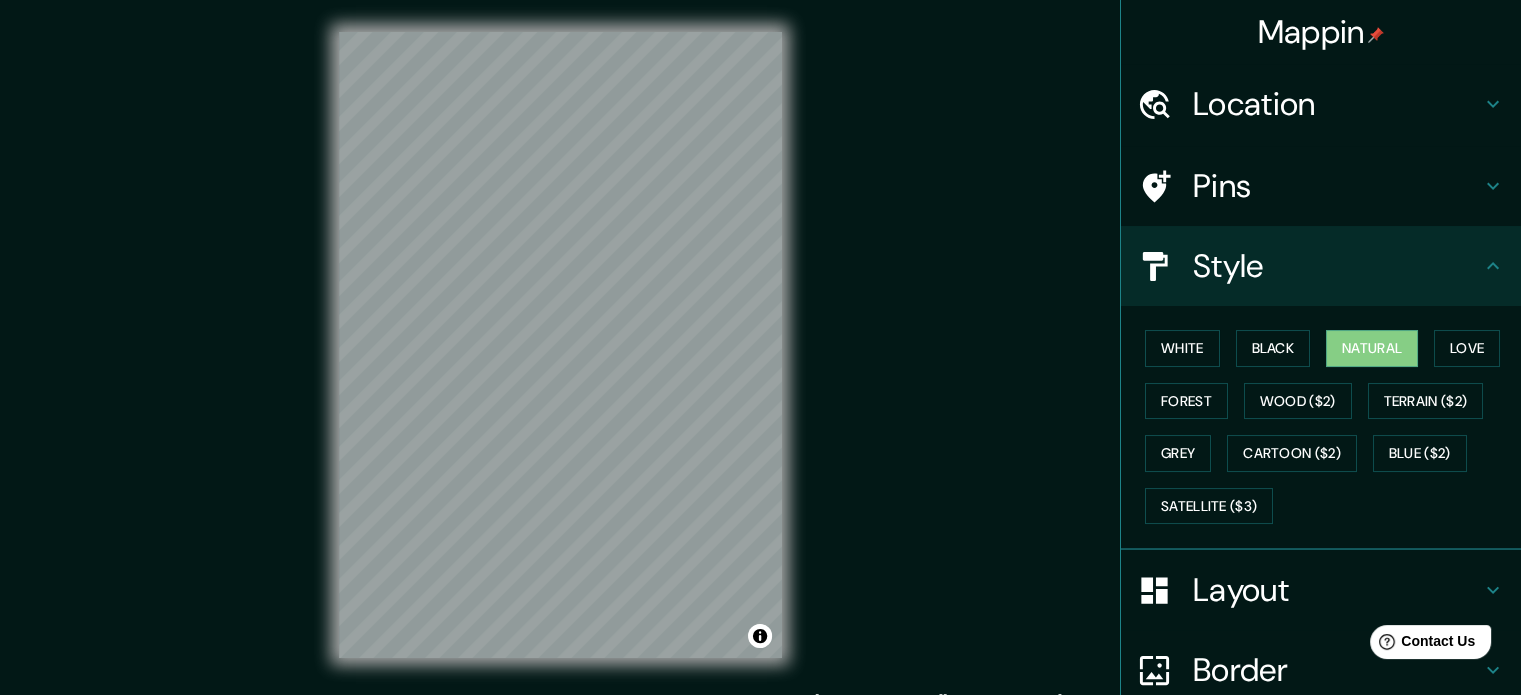 drag, startPoint x: 982, startPoint y: 316, endPoint x: 1080, endPoint y: 262, distance: 111.89281 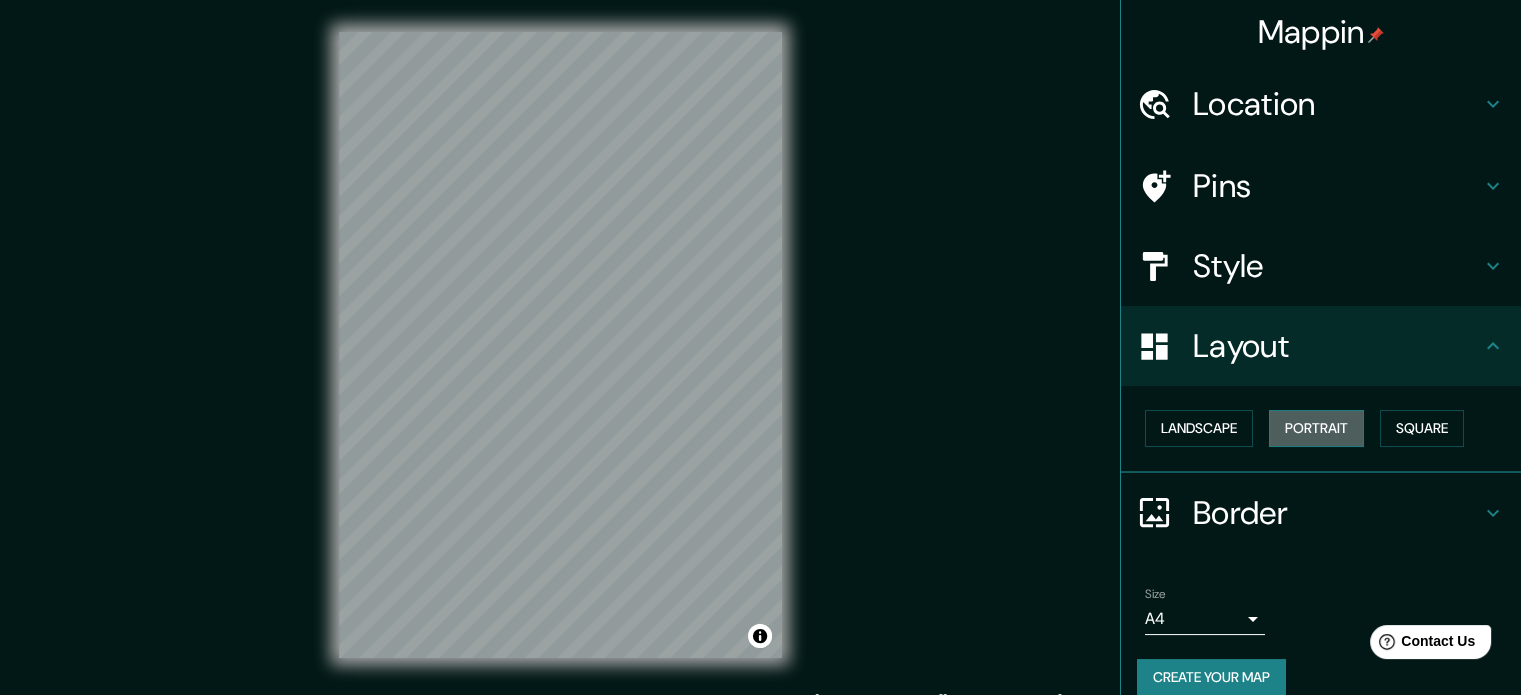 drag, startPoint x: 1294, startPoint y: 435, endPoint x: 1349, endPoint y: 426, distance: 55.7315 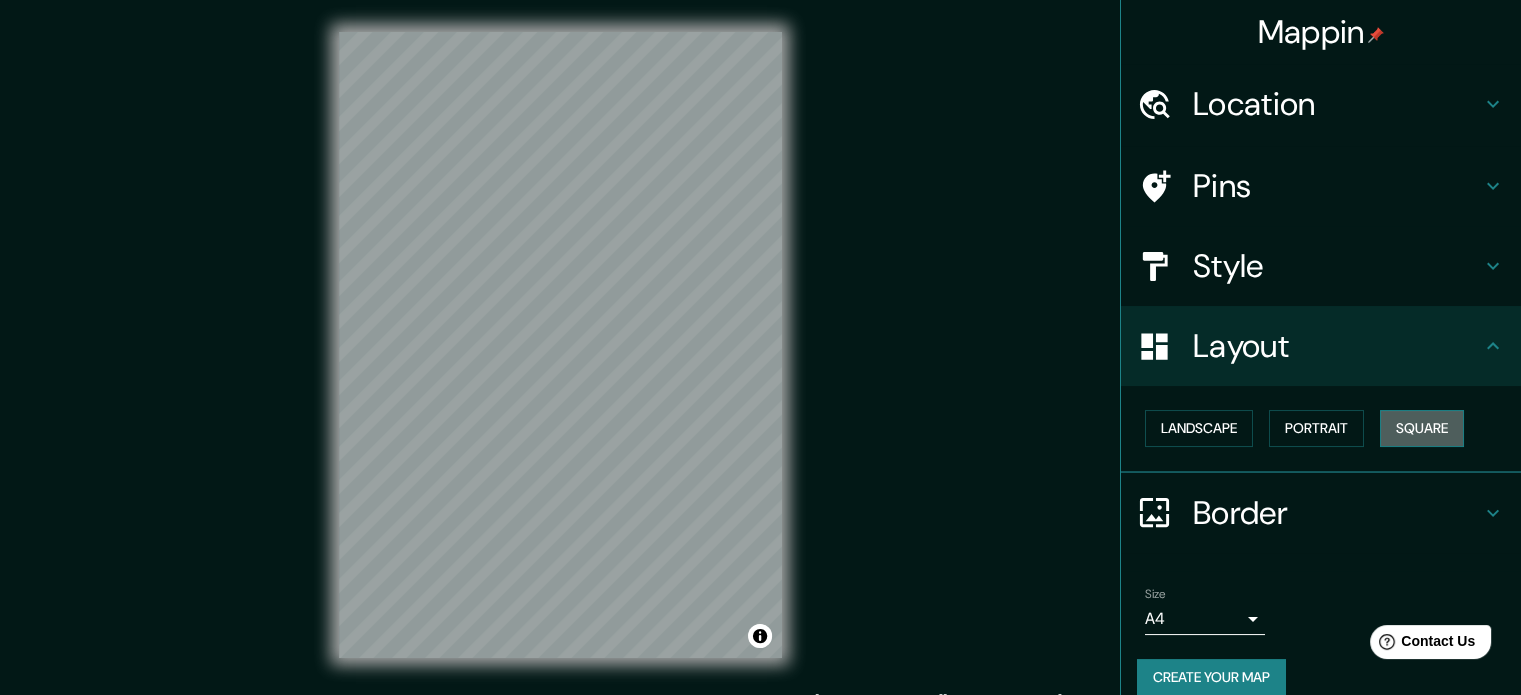 click on "Square" at bounding box center [1422, 428] 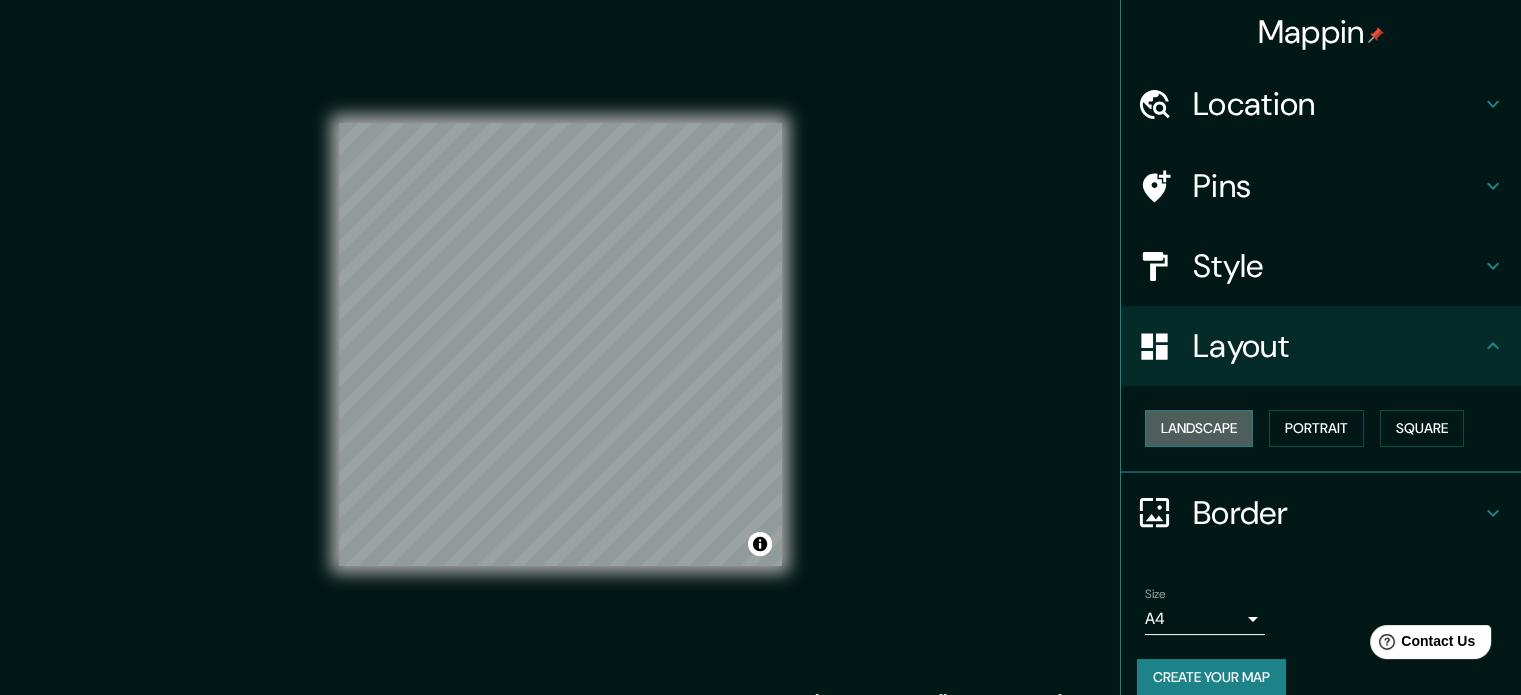 click on "Landscape" at bounding box center [1199, 428] 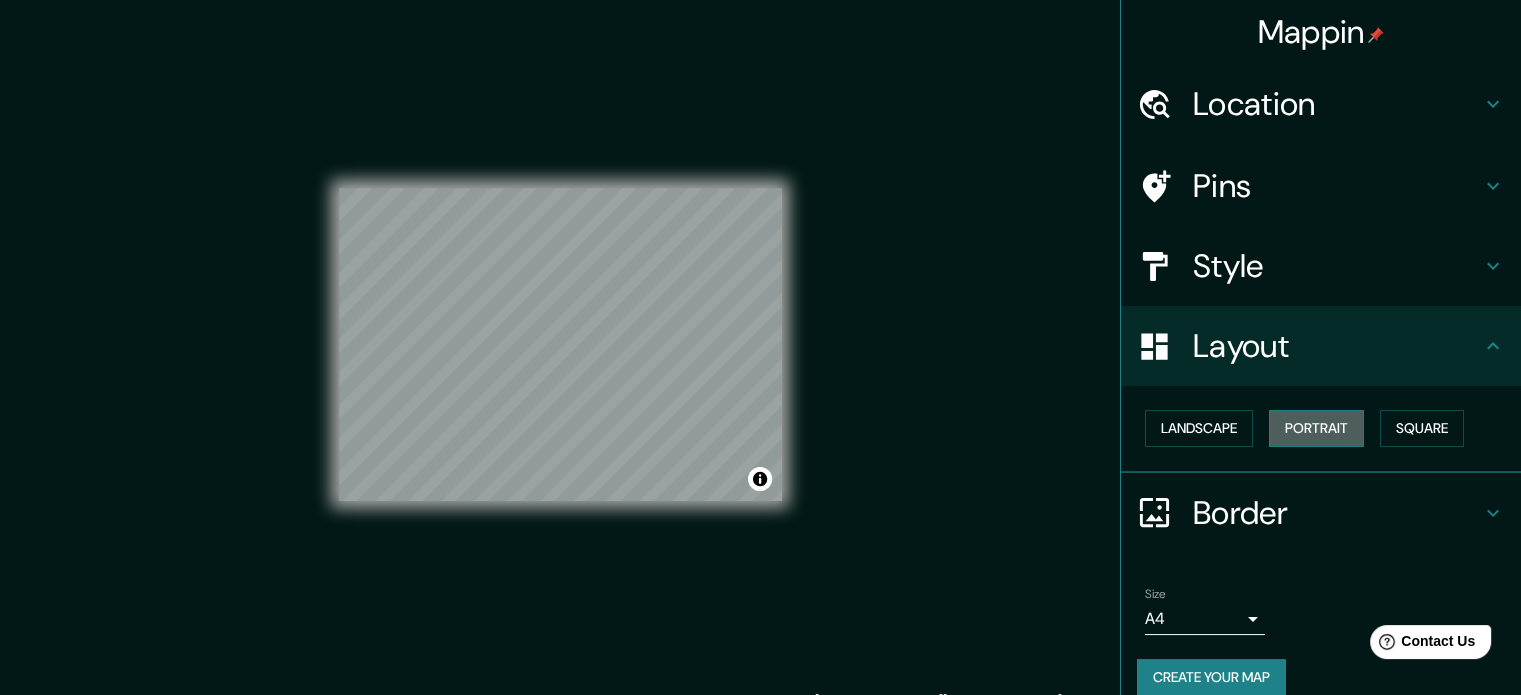click on "Portrait" at bounding box center [1316, 428] 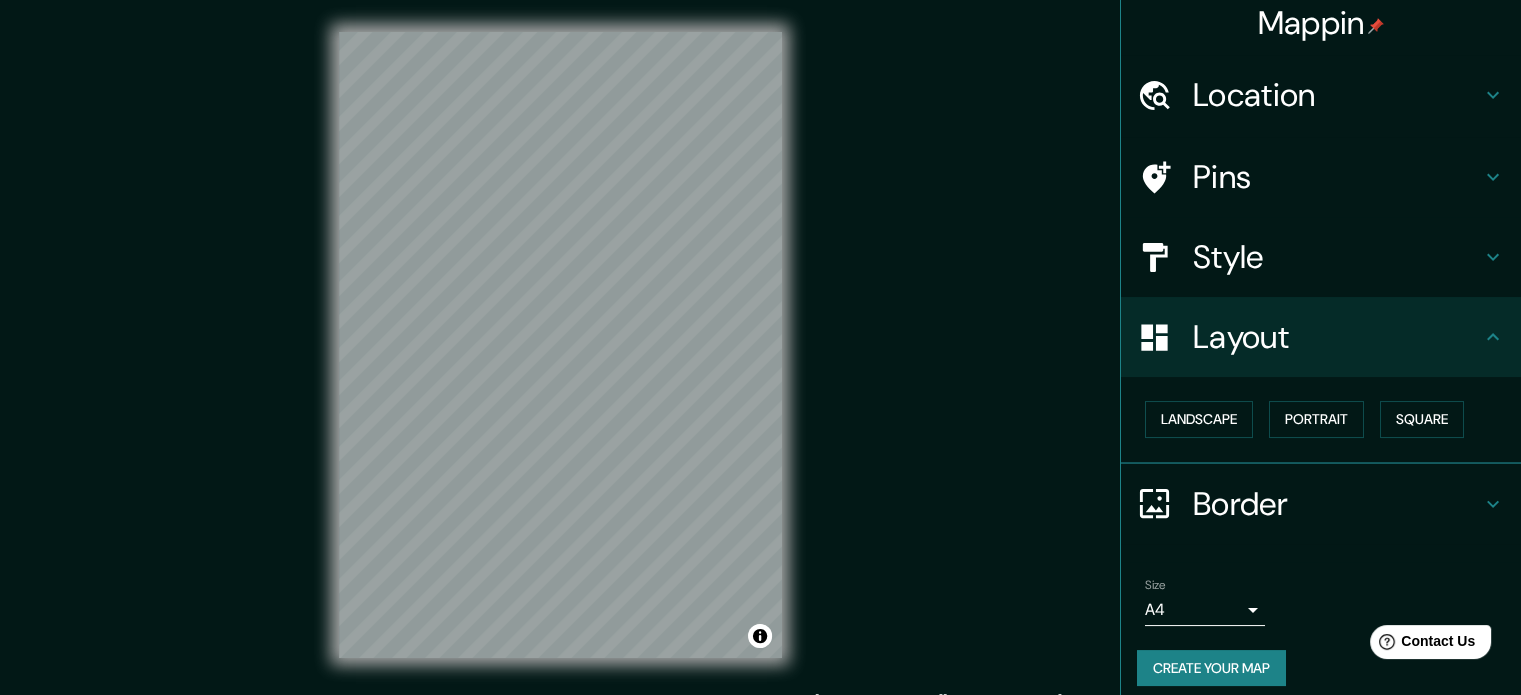scroll, scrollTop: 22, scrollLeft: 0, axis: vertical 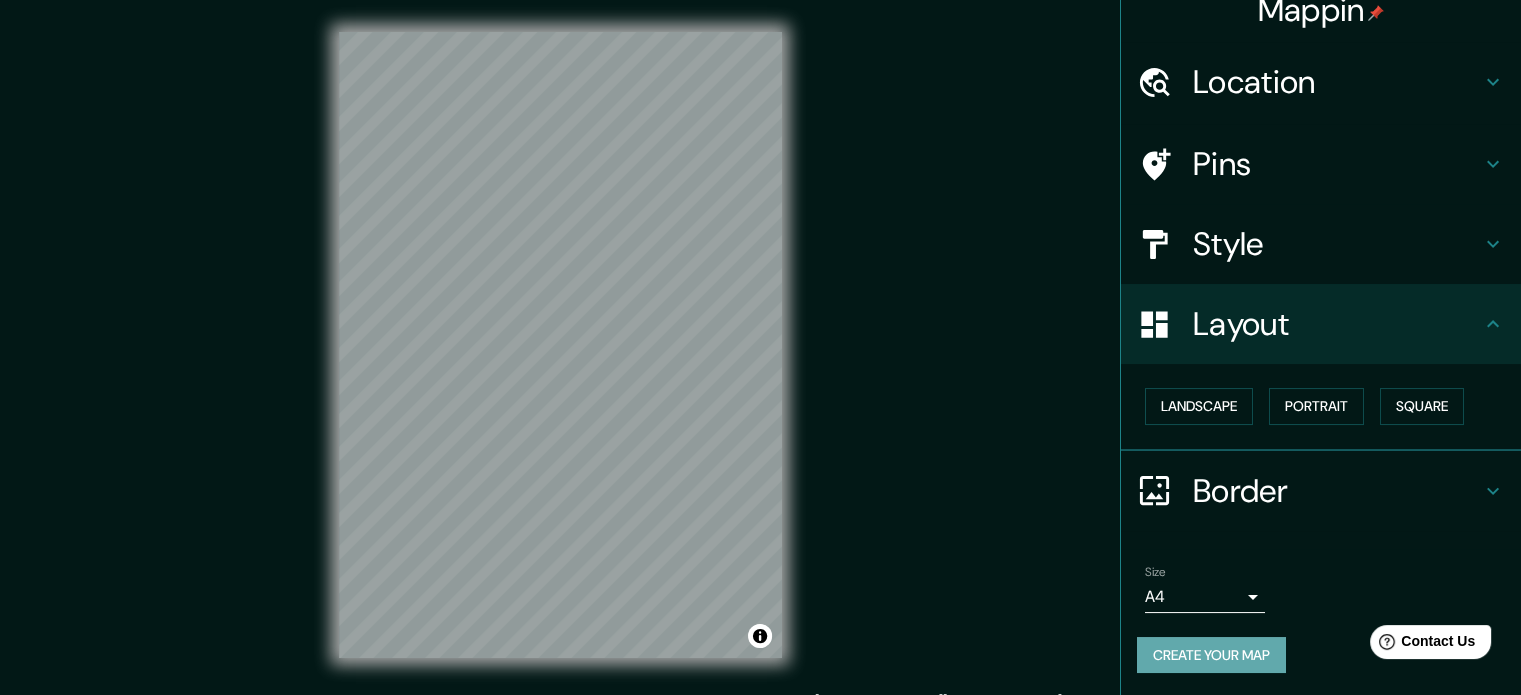click on "Create your map" at bounding box center (1211, 655) 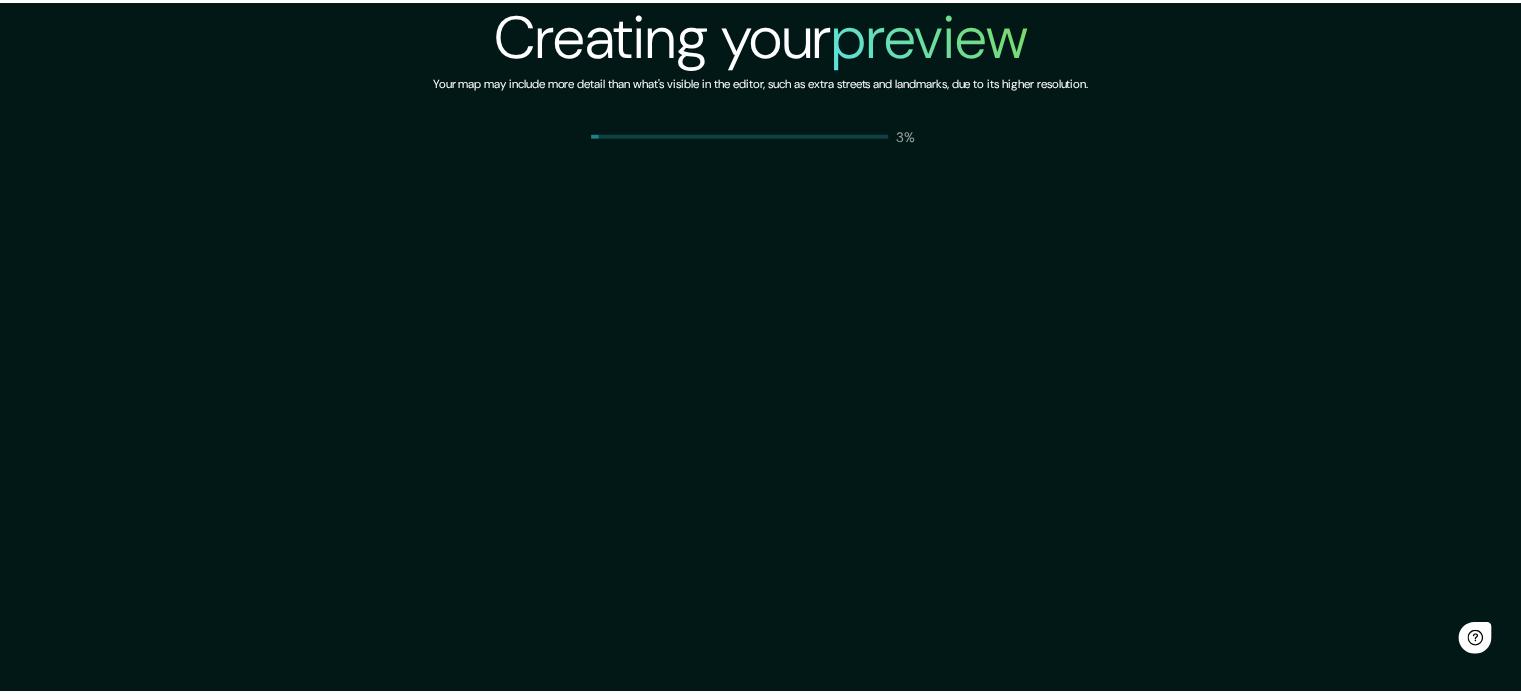scroll, scrollTop: 0, scrollLeft: 0, axis: both 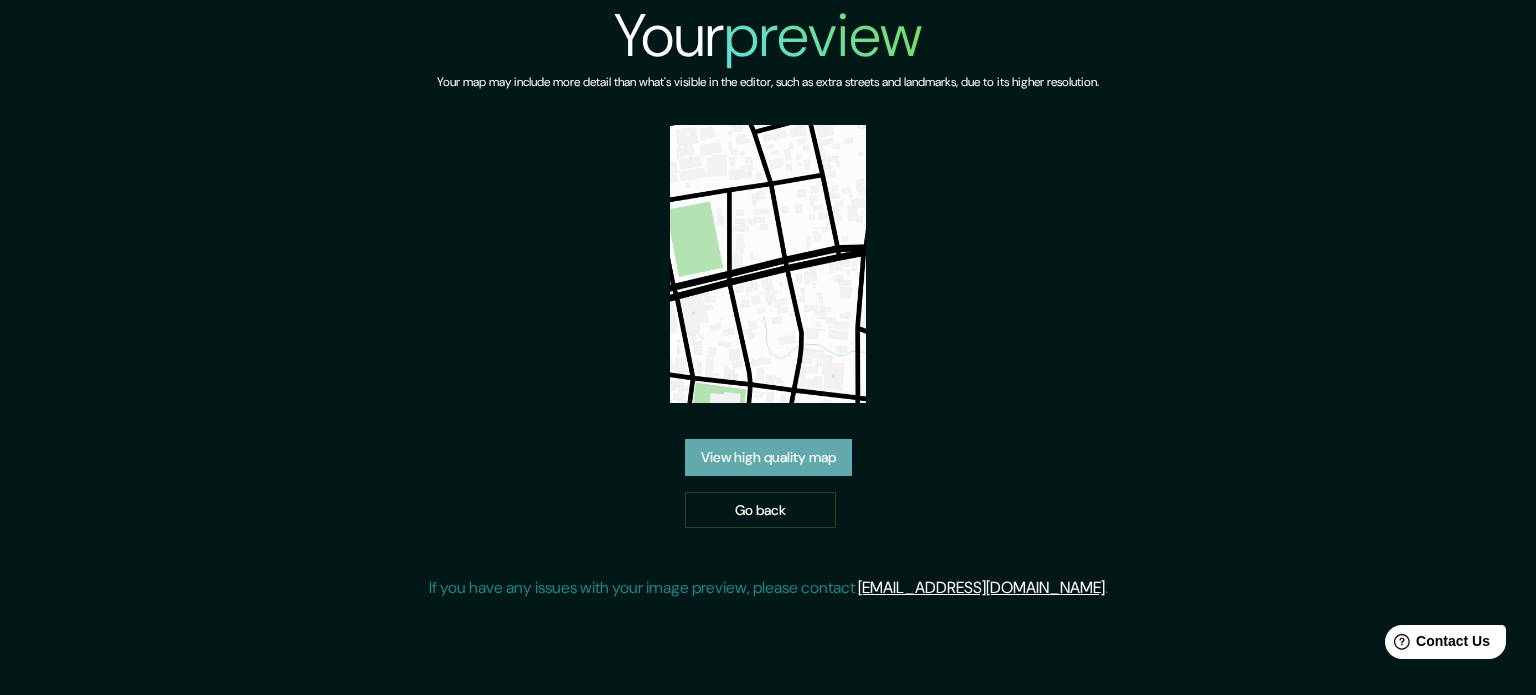 click on "View high quality map" at bounding box center (768, 457) 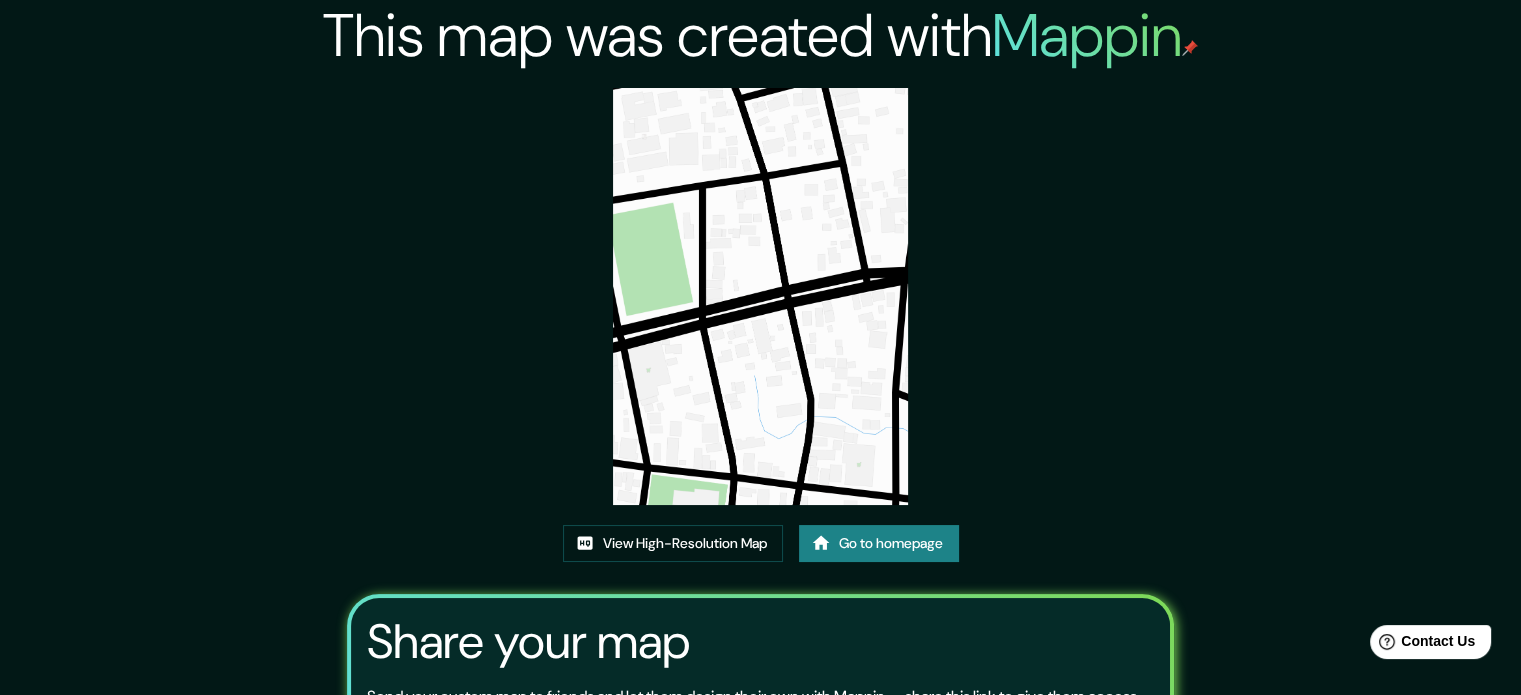click at bounding box center [760, 296] 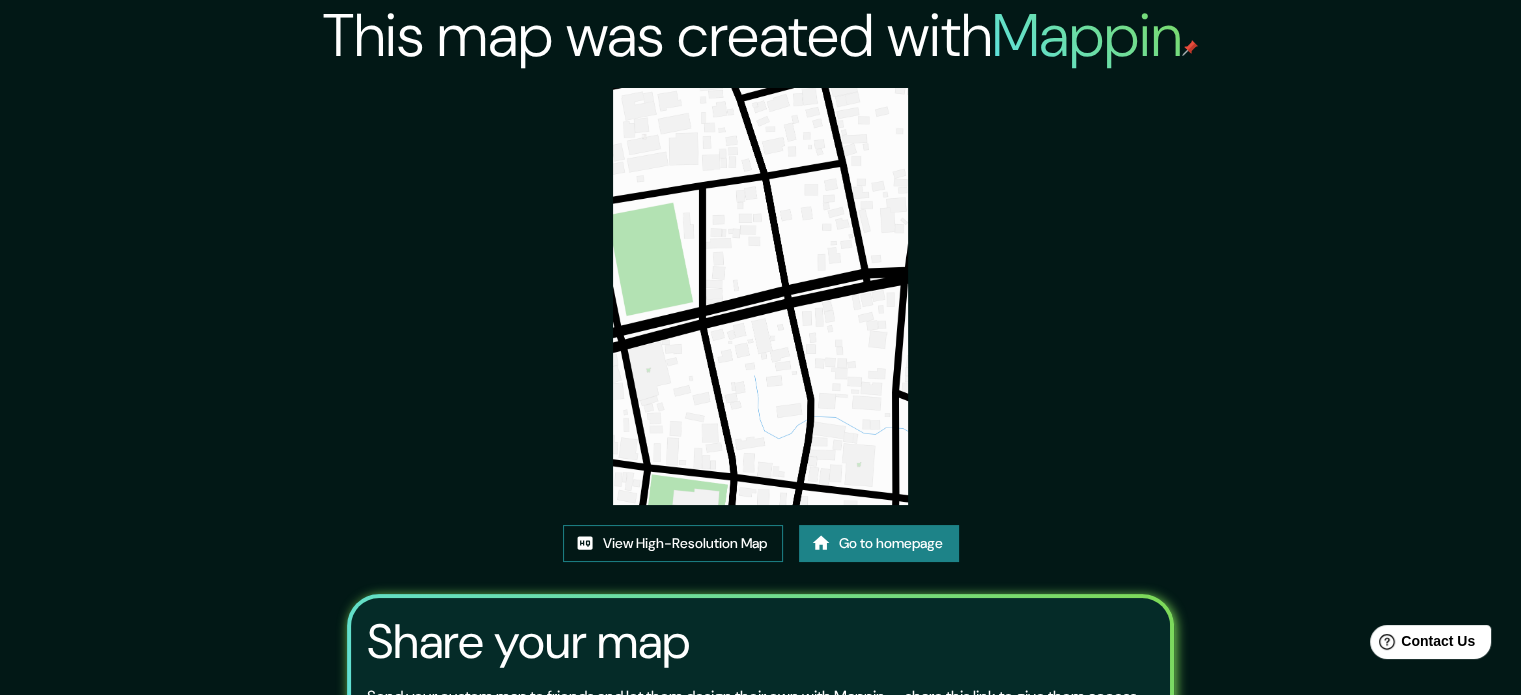 click on "This map was created with  Mappin View High-Resolution Map Go to homepage Share your map Send your custom map to friends and let them design their own with Mappin — share this link to give them access. https://app.mappin.pro/map/bb98d62cc2b0a0733b8f41b0f71a15f53c94e7ac?utm_source=link&utm_campaign=v1&utm_medium=share Copy ​ Maps link valid for 60 days. If you have any problems getting your image preview, please contact    help@mappin.pro ." at bounding box center (760, 446) 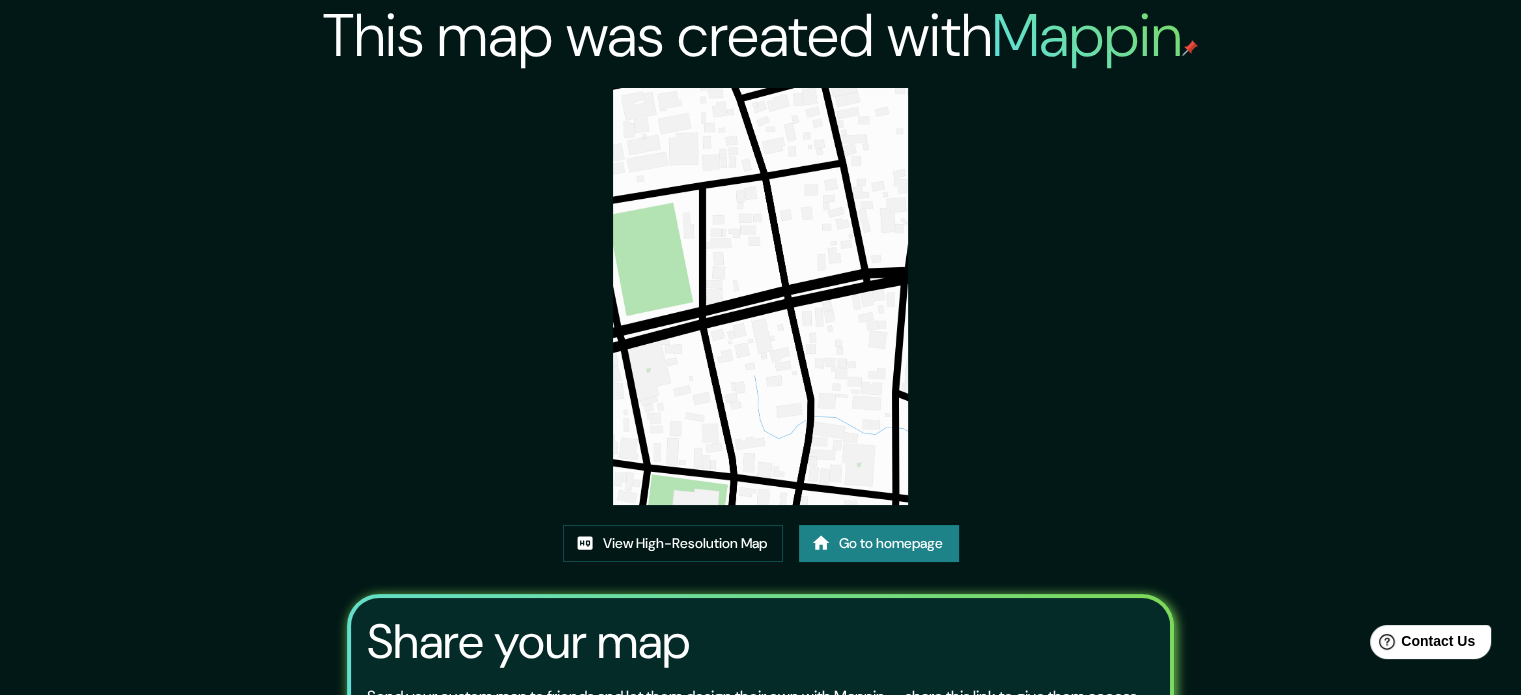 click on "This map was created with  Mappin View High-Resolution Map Go to homepage Share your map Send your custom map to friends and let them design their own with Mappin — share this link to give them access. https://app.mappin.pro/map/bb98d62cc2b0a0733b8f41b0f71a15f53c94e7ac?utm_source=link&utm_campaign=v1&utm_medium=share Copy ​ Maps link valid for 60 days. If you have any problems getting your image preview, please contact    help@mappin.pro ." at bounding box center (760, 446) 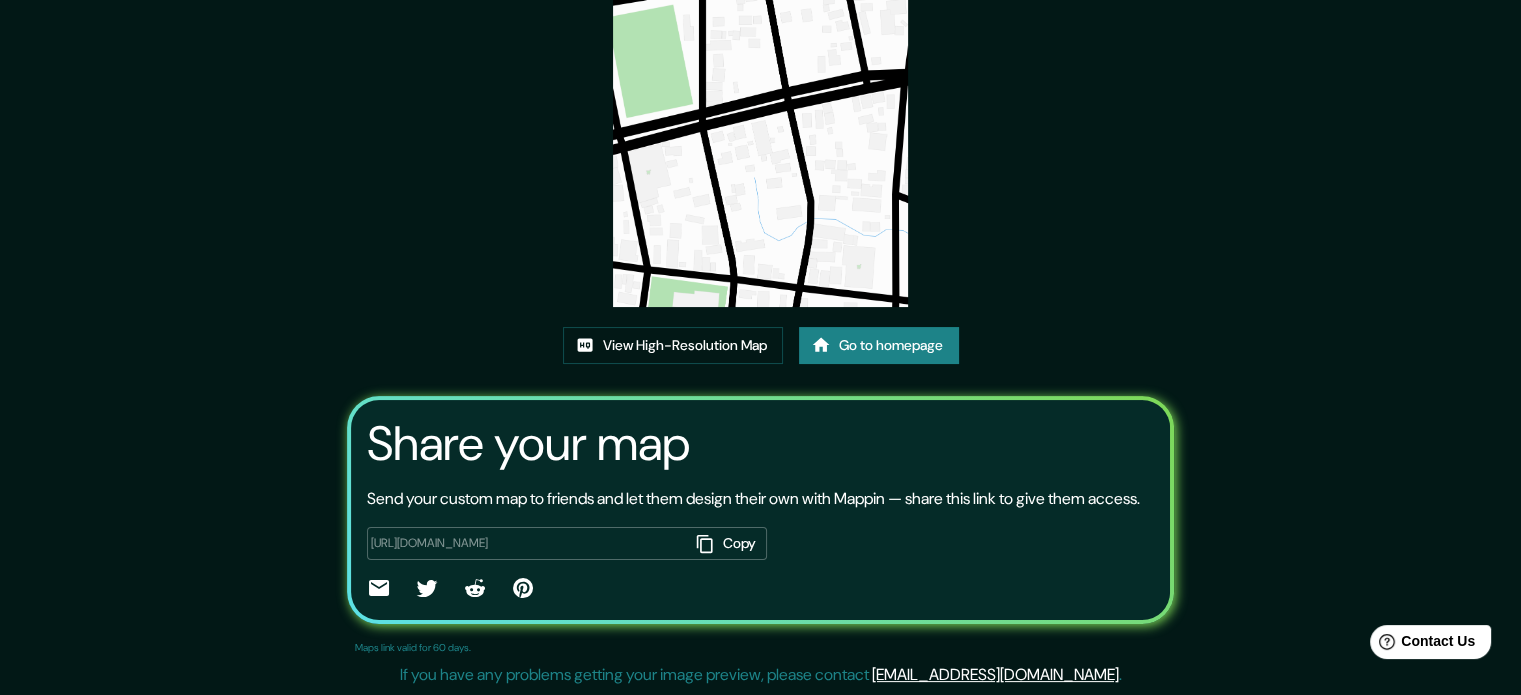 scroll, scrollTop: 221, scrollLeft: 0, axis: vertical 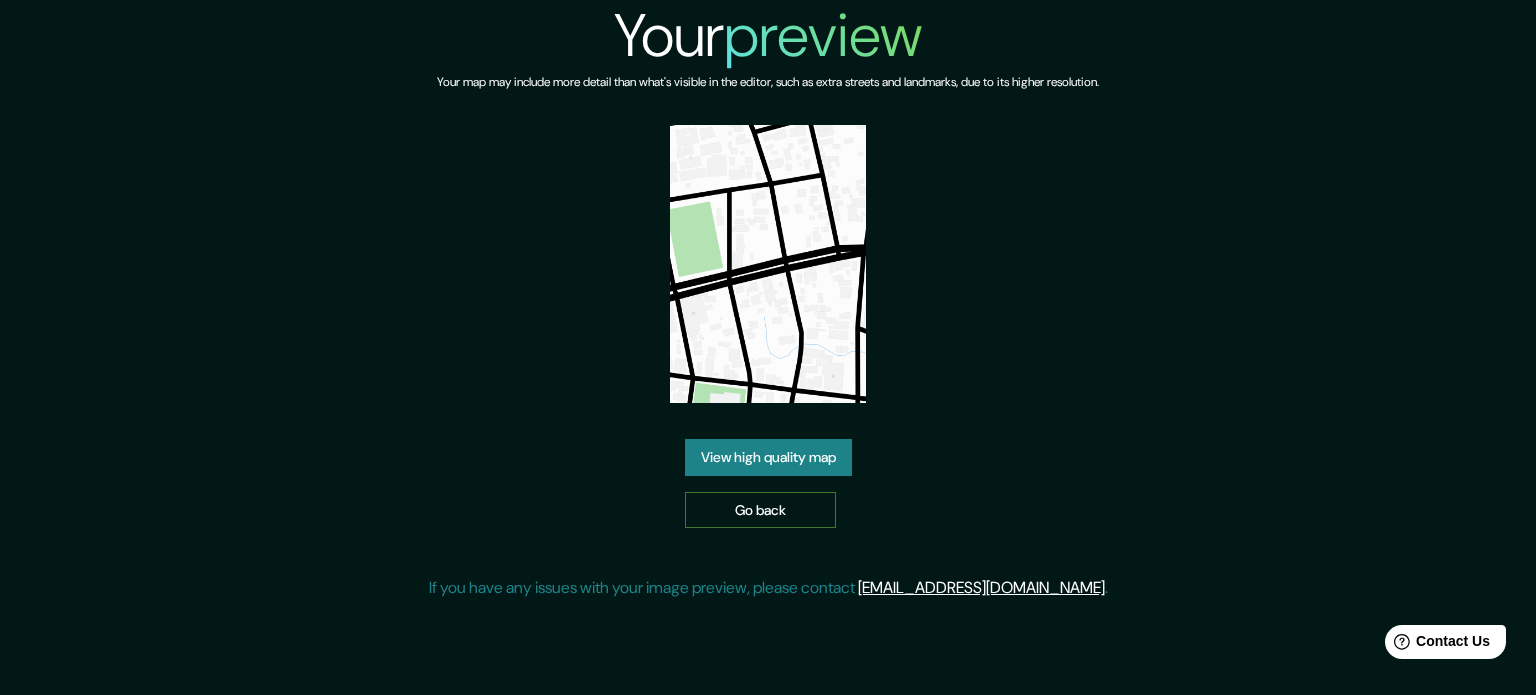 click on "Go back" at bounding box center [760, 510] 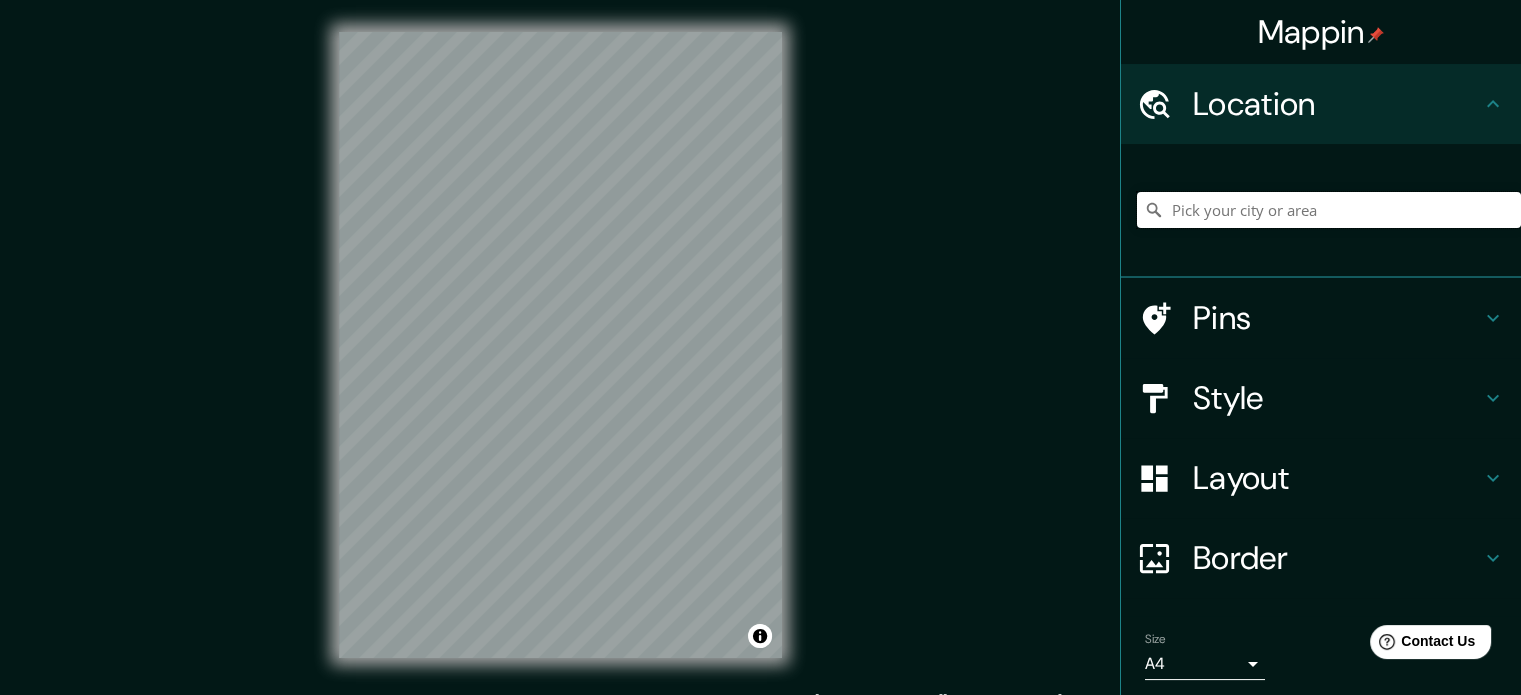 click at bounding box center (1329, 210) 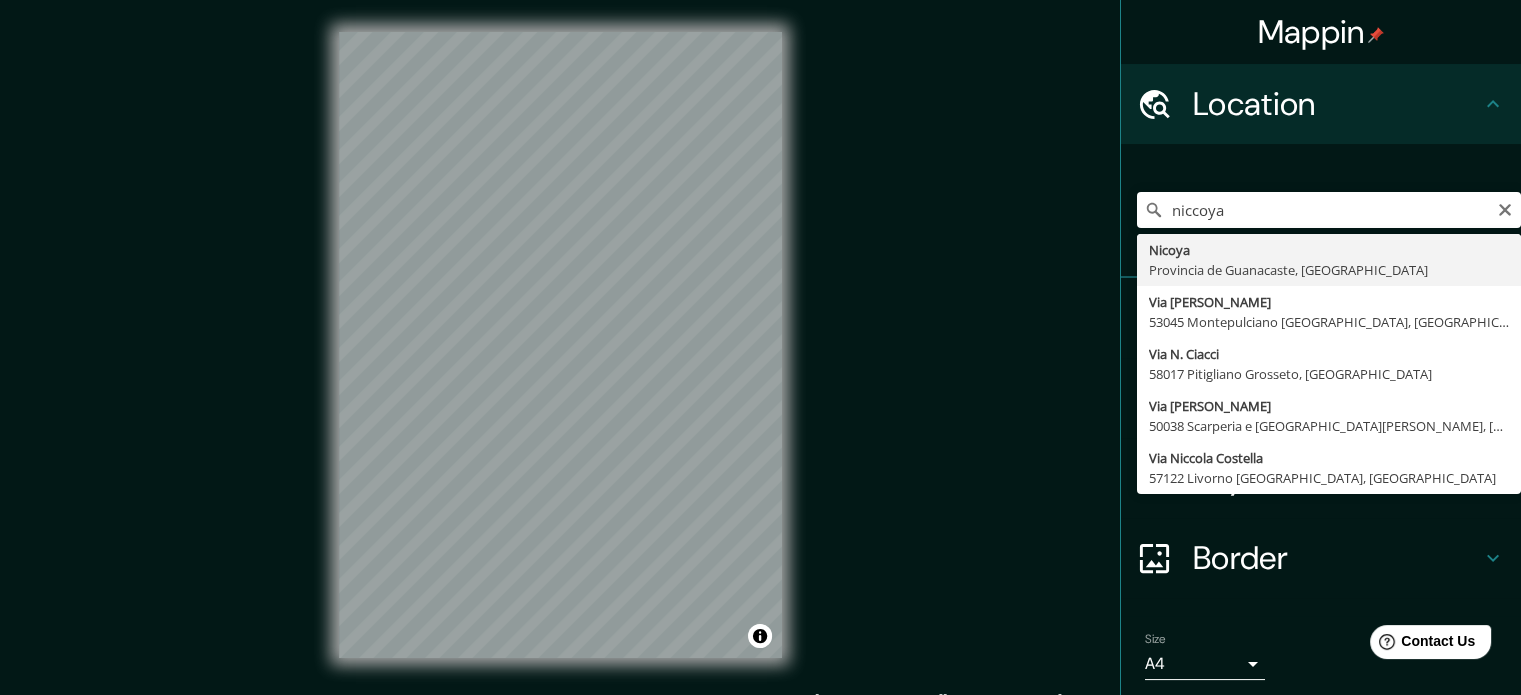 type on "Nicoya, [GEOGRAPHIC_DATA], [PERSON_NAME][GEOGRAPHIC_DATA]" 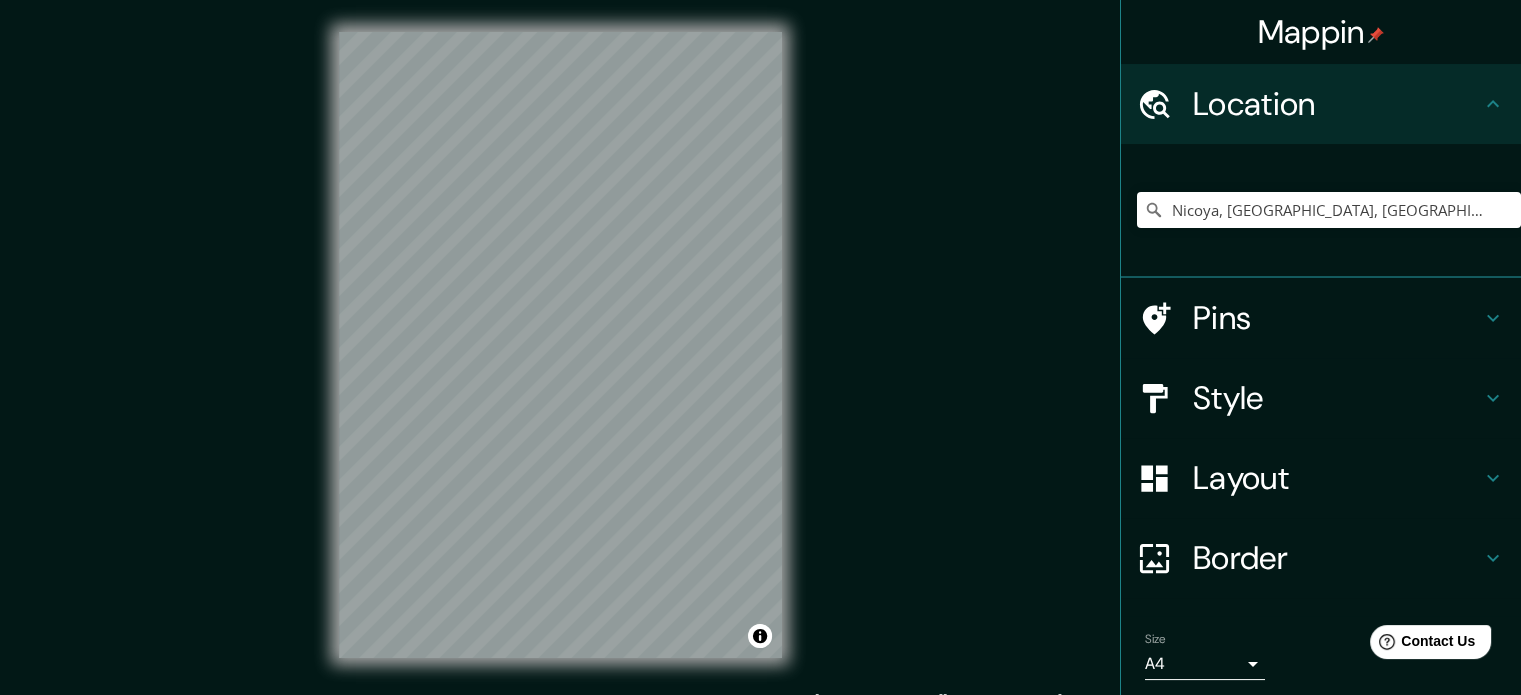 click on "© Mapbox   © OpenStreetMap   Improve this map" at bounding box center [560, 345] 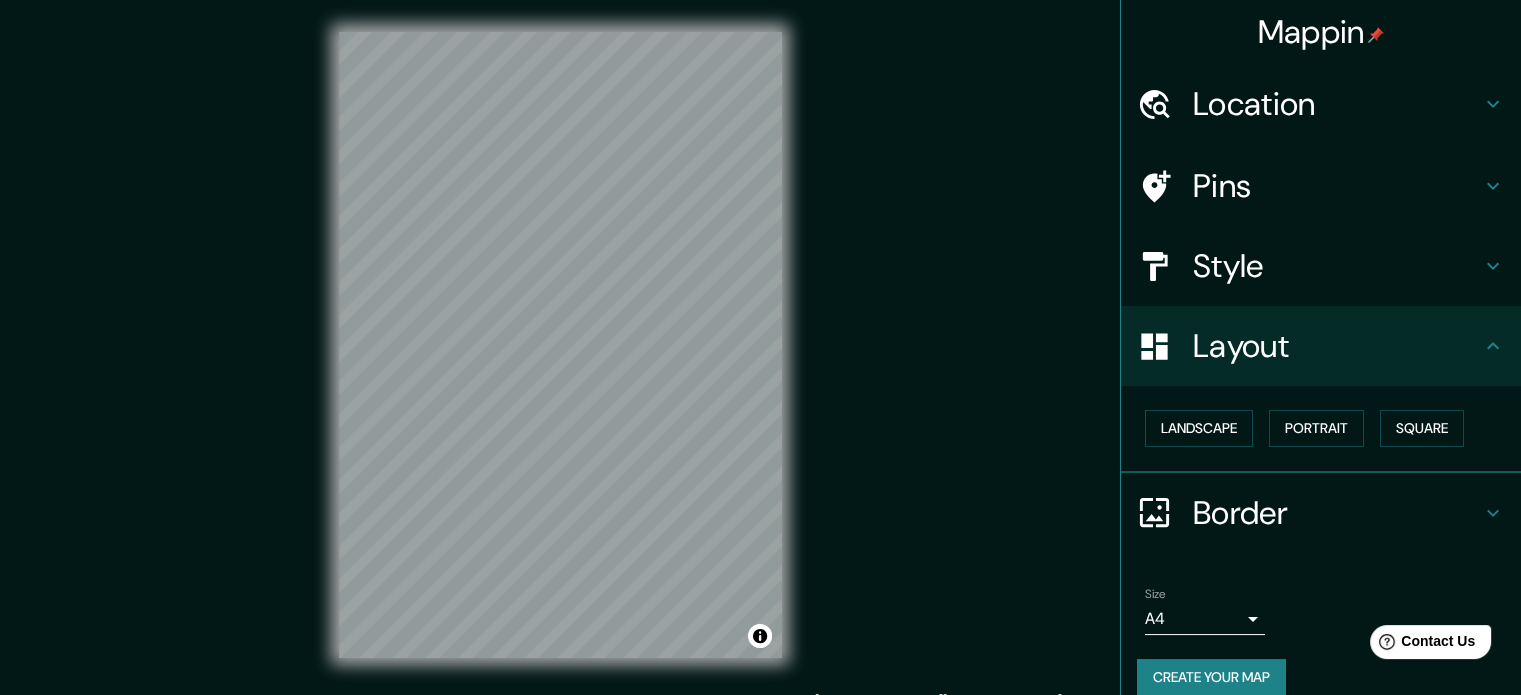click on "Style" at bounding box center (1337, 266) 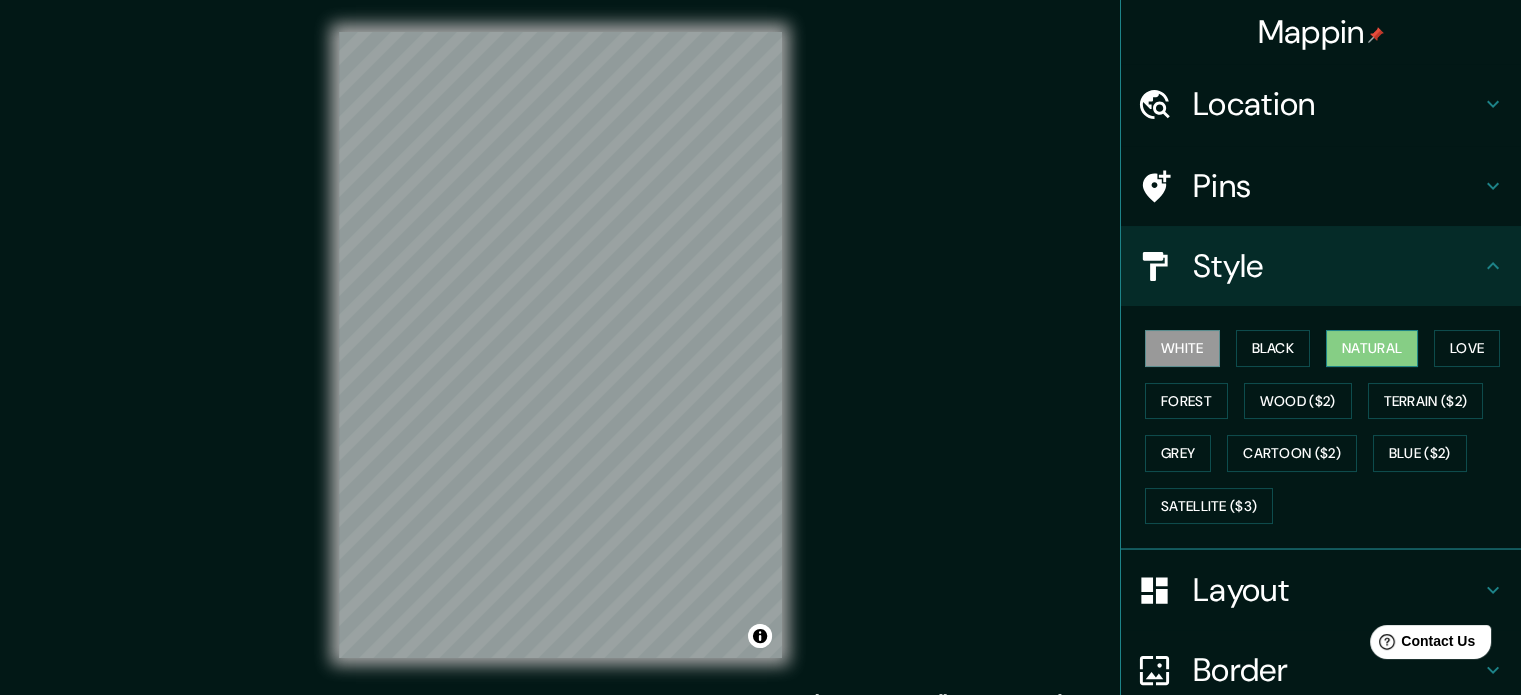 click on "Natural" at bounding box center [1372, 348] 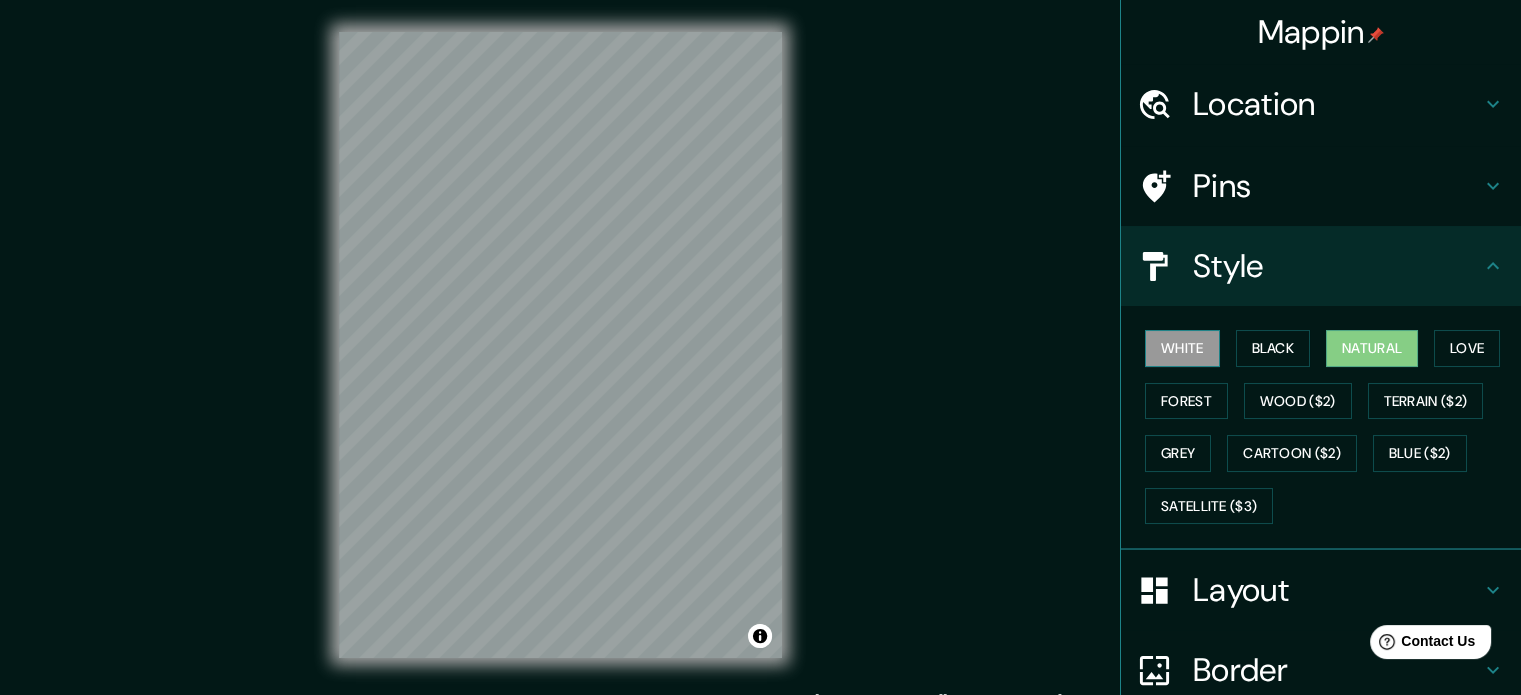 click on "White" at bounding box center [1182, 348] 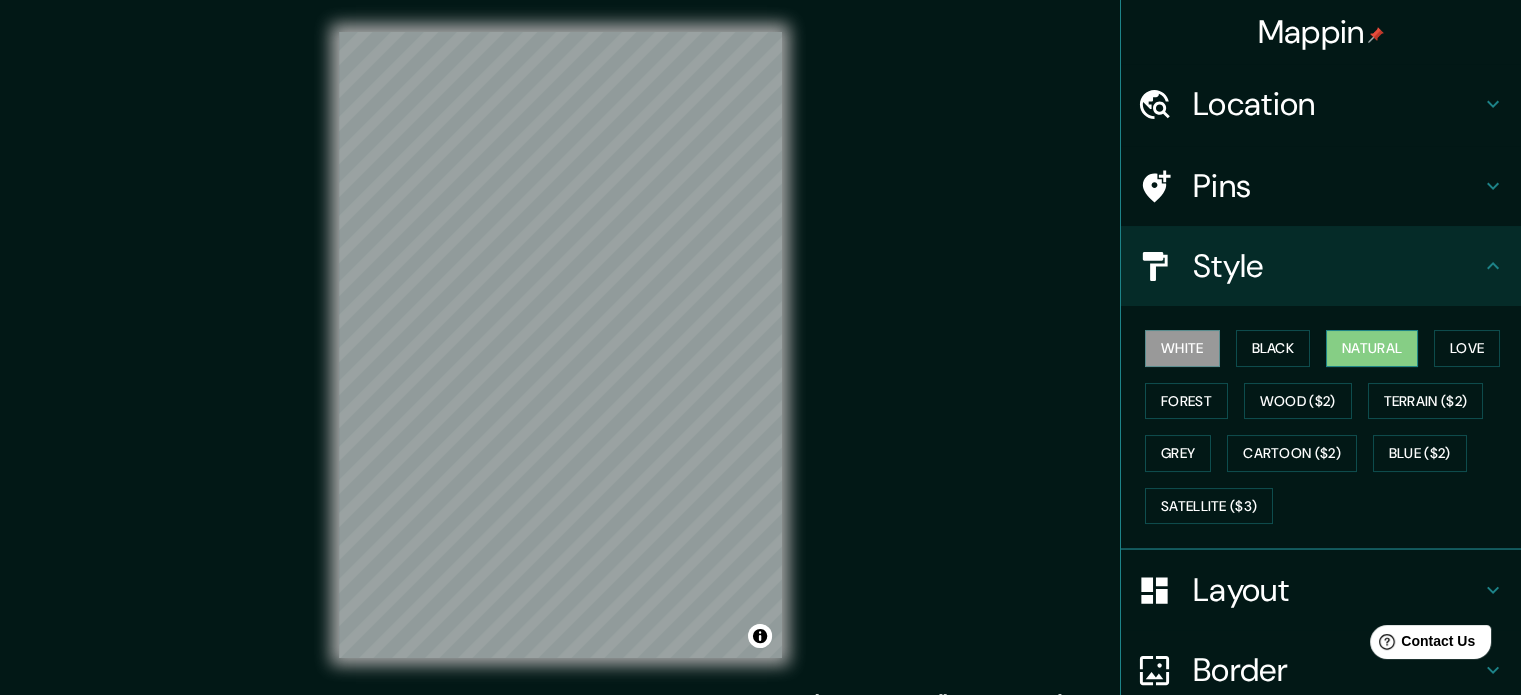 click on "Natural" at bounding box center (1372, 348) 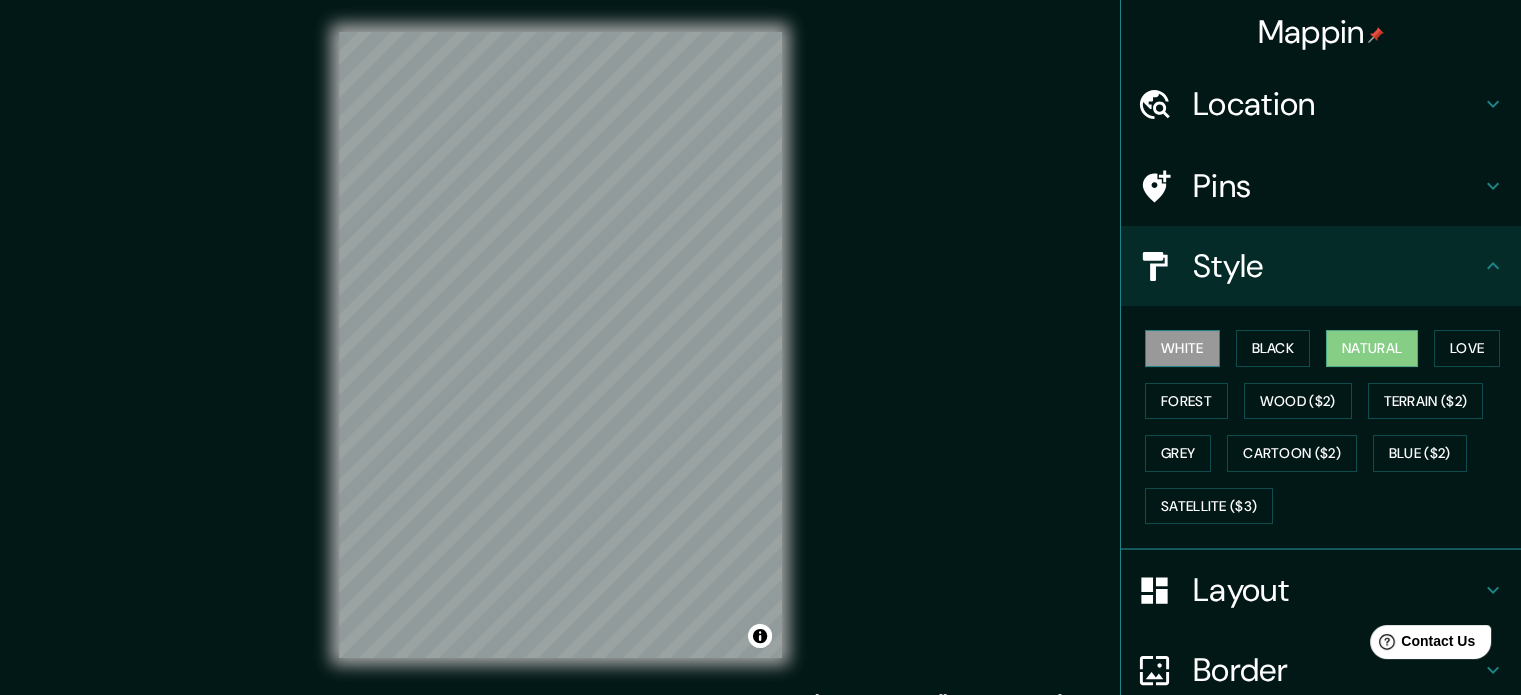 click on "White" at bounding box center (1182, 348) 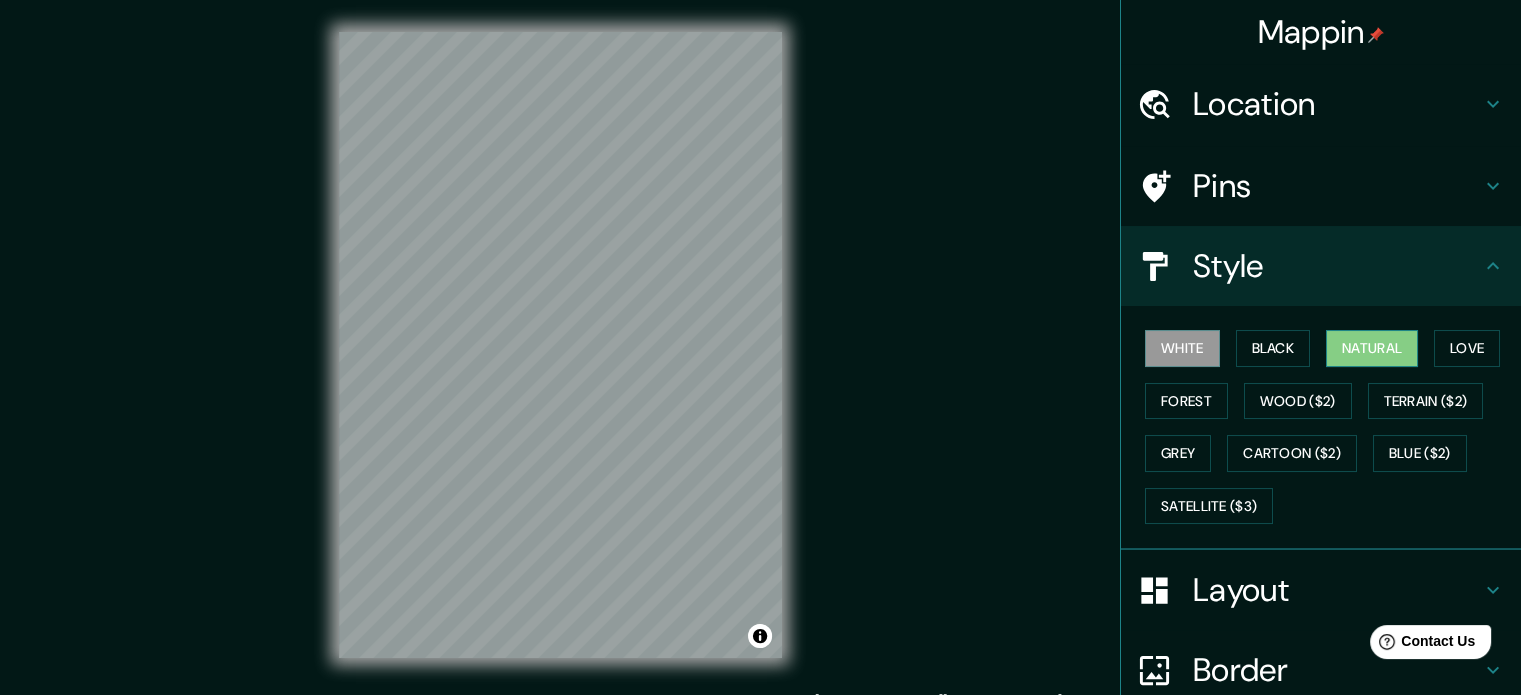 click on "Natural" at bounding box center [1372, 348] 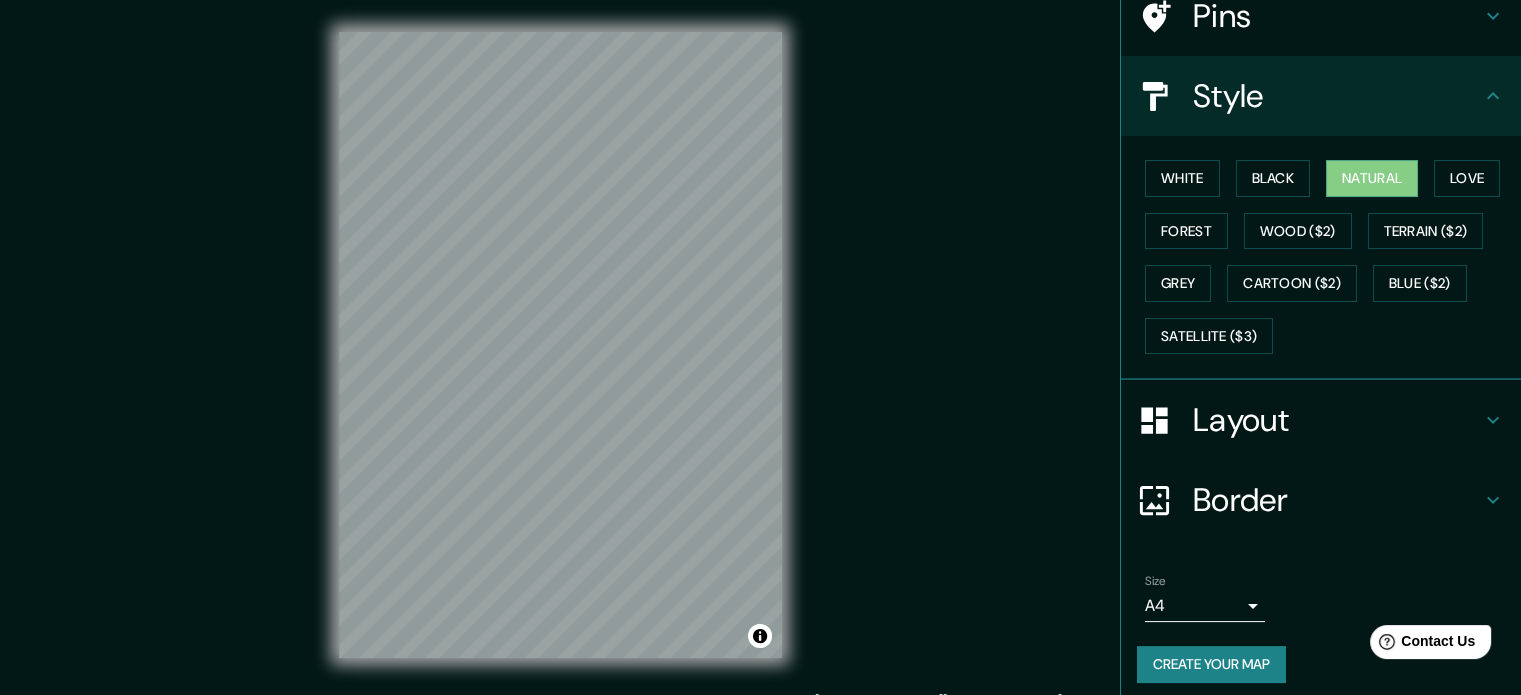 scroll, scrollTop: 178, scrollLeft: 0, axis: vertical 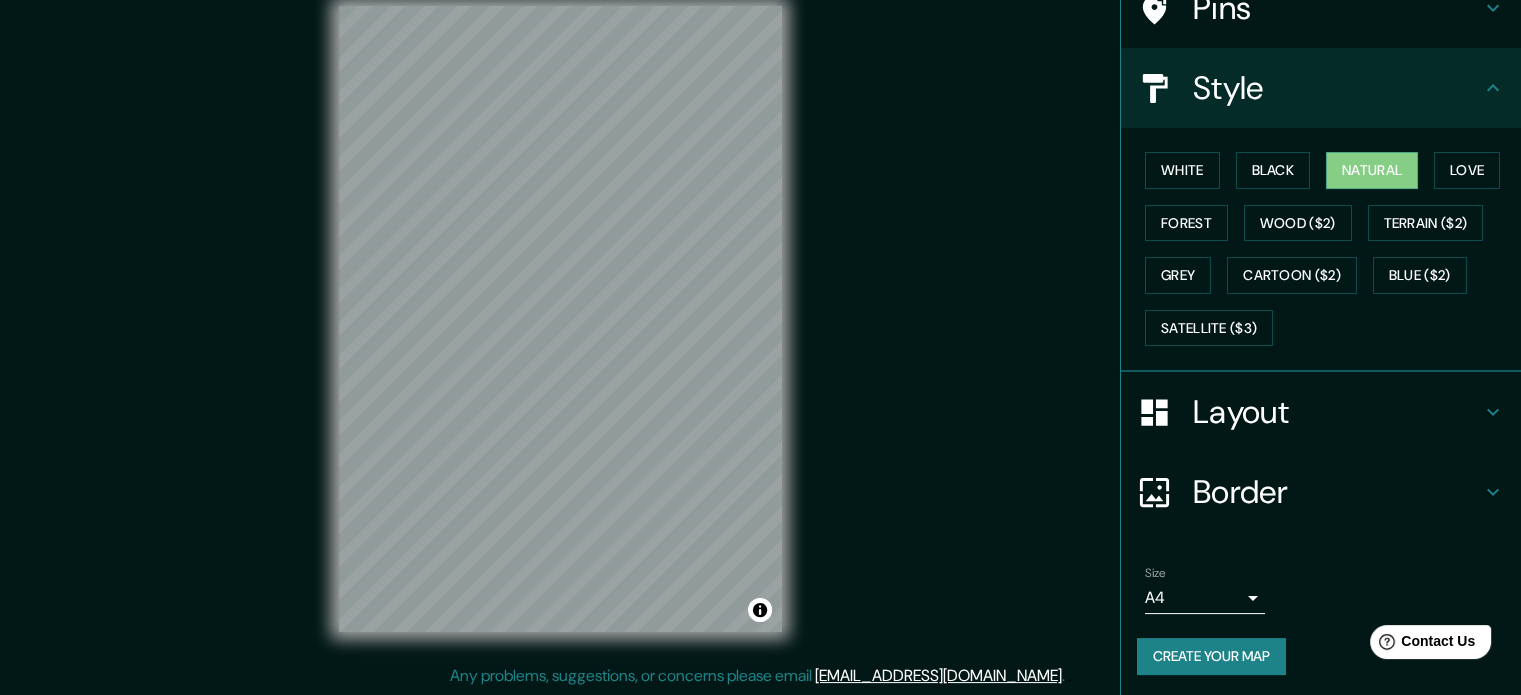 click on "Create your map" at bounding box center [1211, 656] 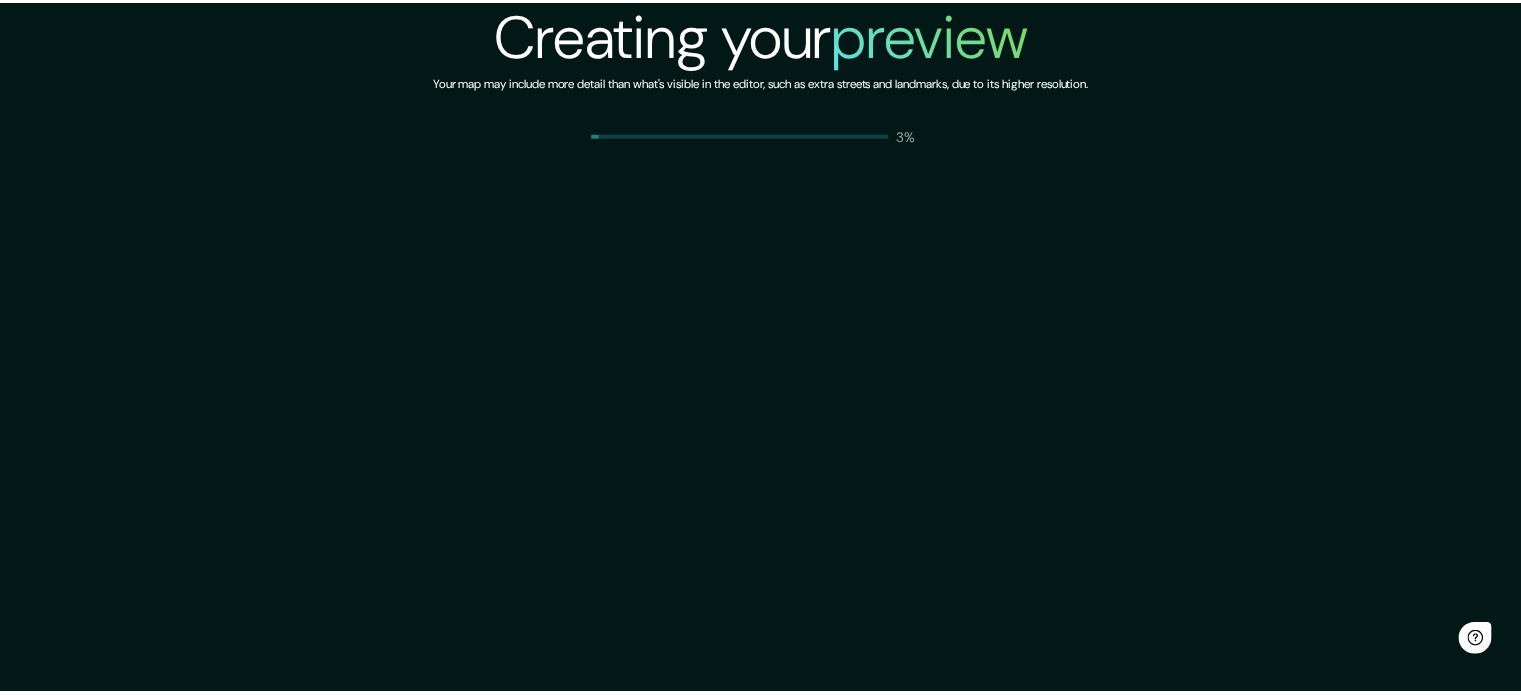 scroll, scrollTop: 0, scrollLeft: 0, axis: both 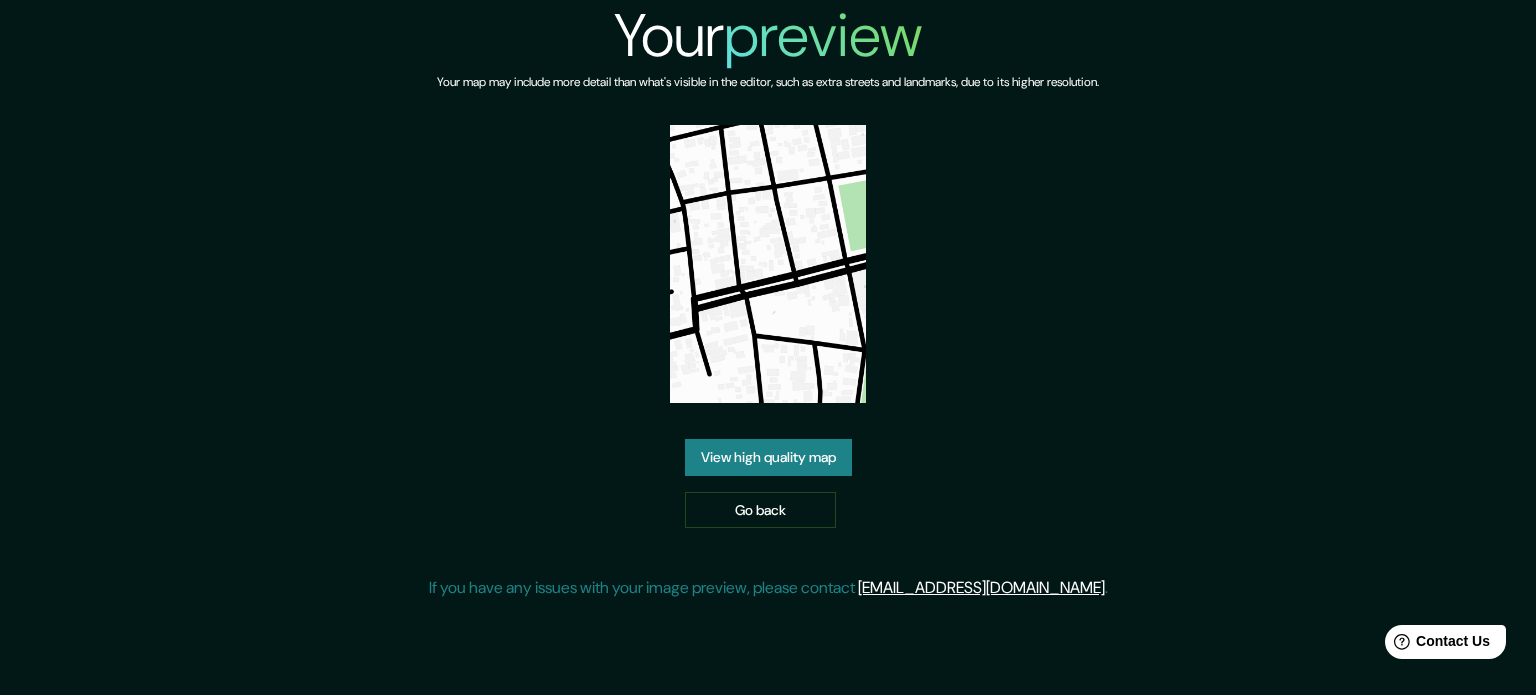 click on "View high quality map" at bounding box center [768, 457] 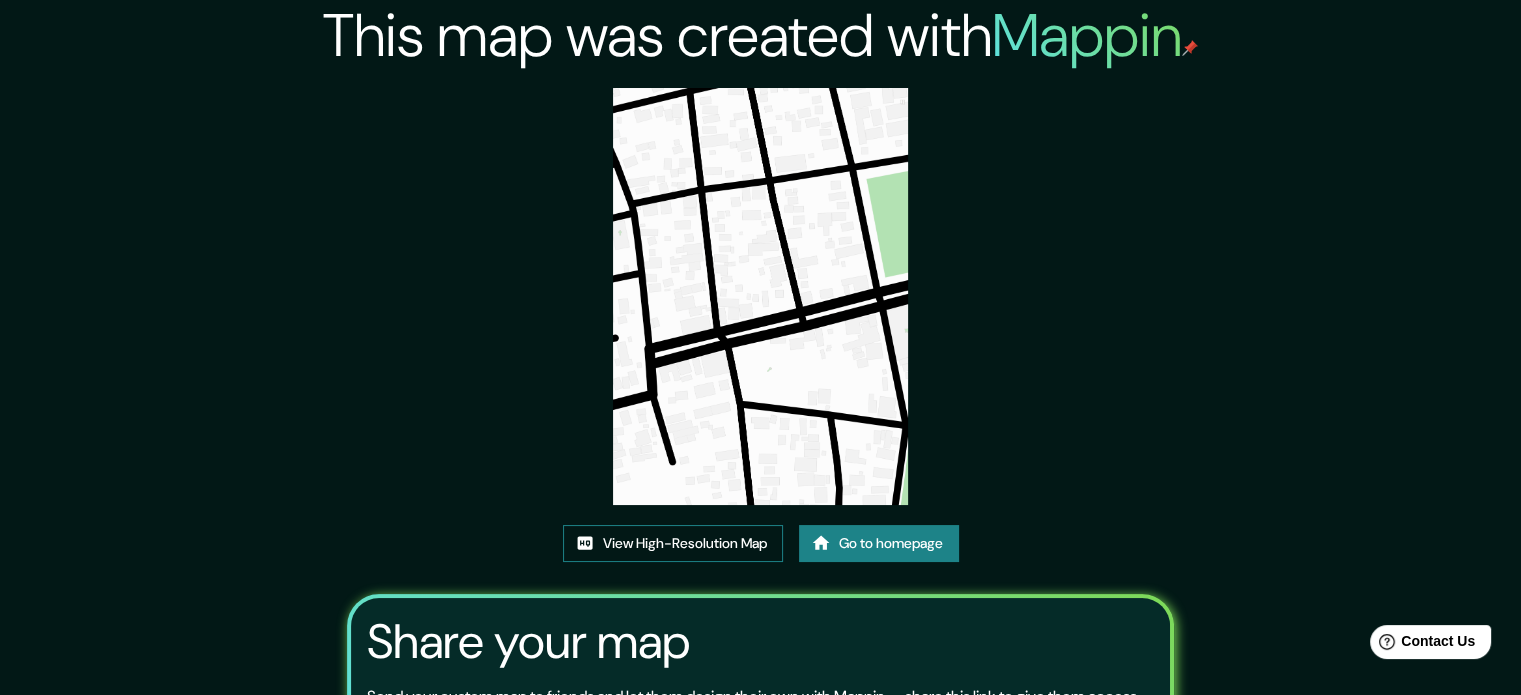 click on "View High-Resolution Map" at bounding box center (673, 543) 